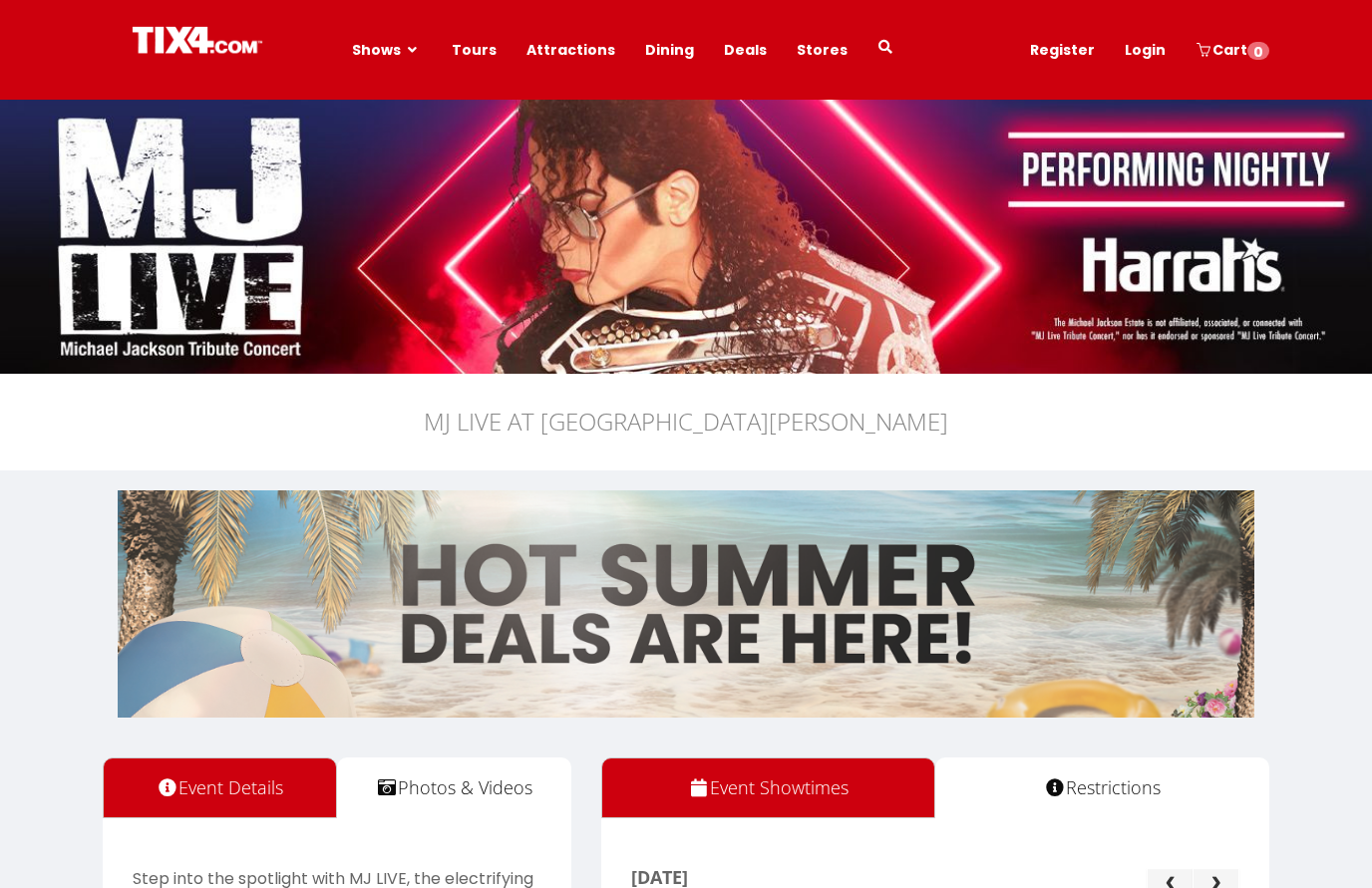 scroll, scrollTop: 0, scrollLeft: 0, axis: both 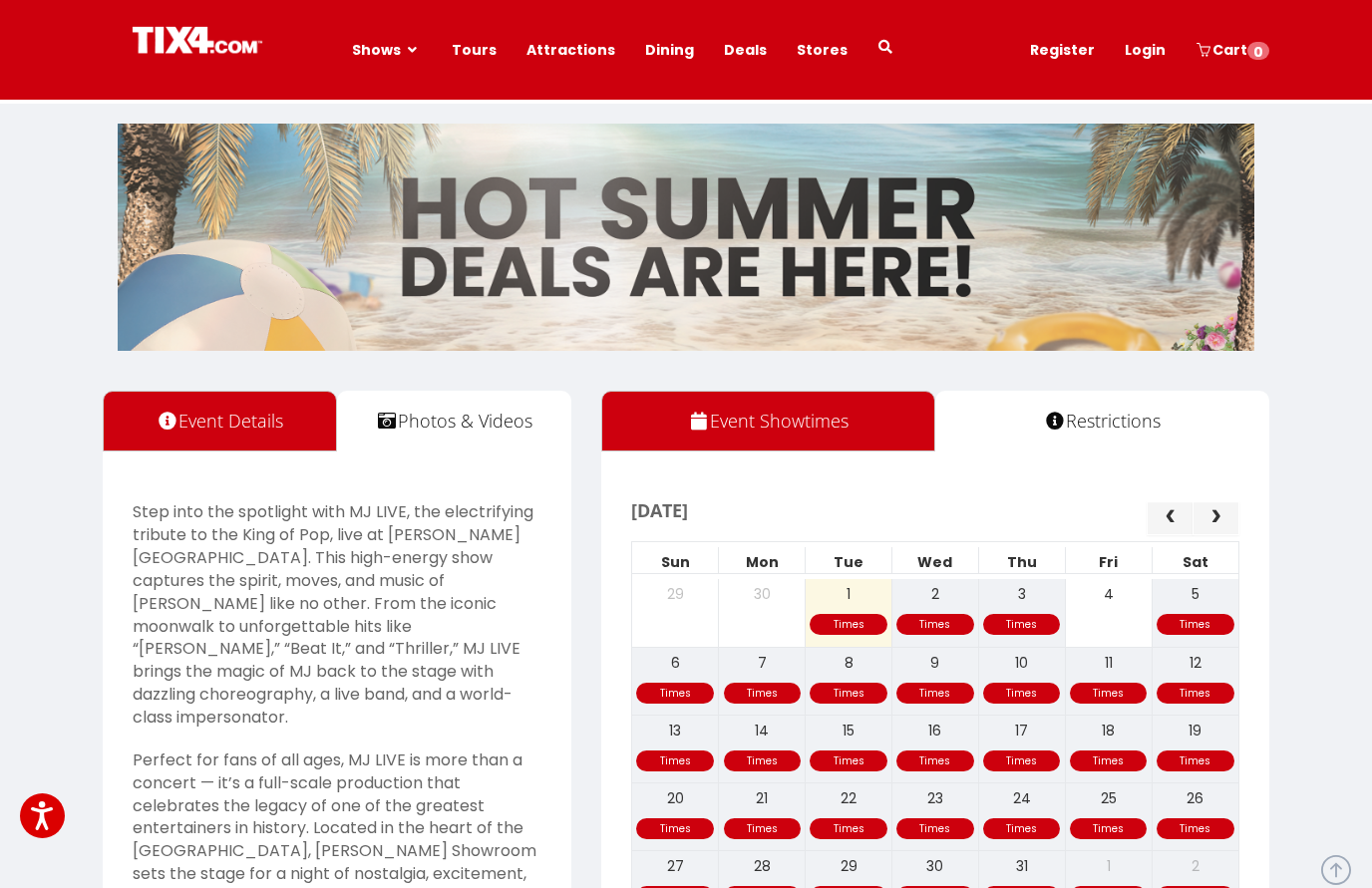 click 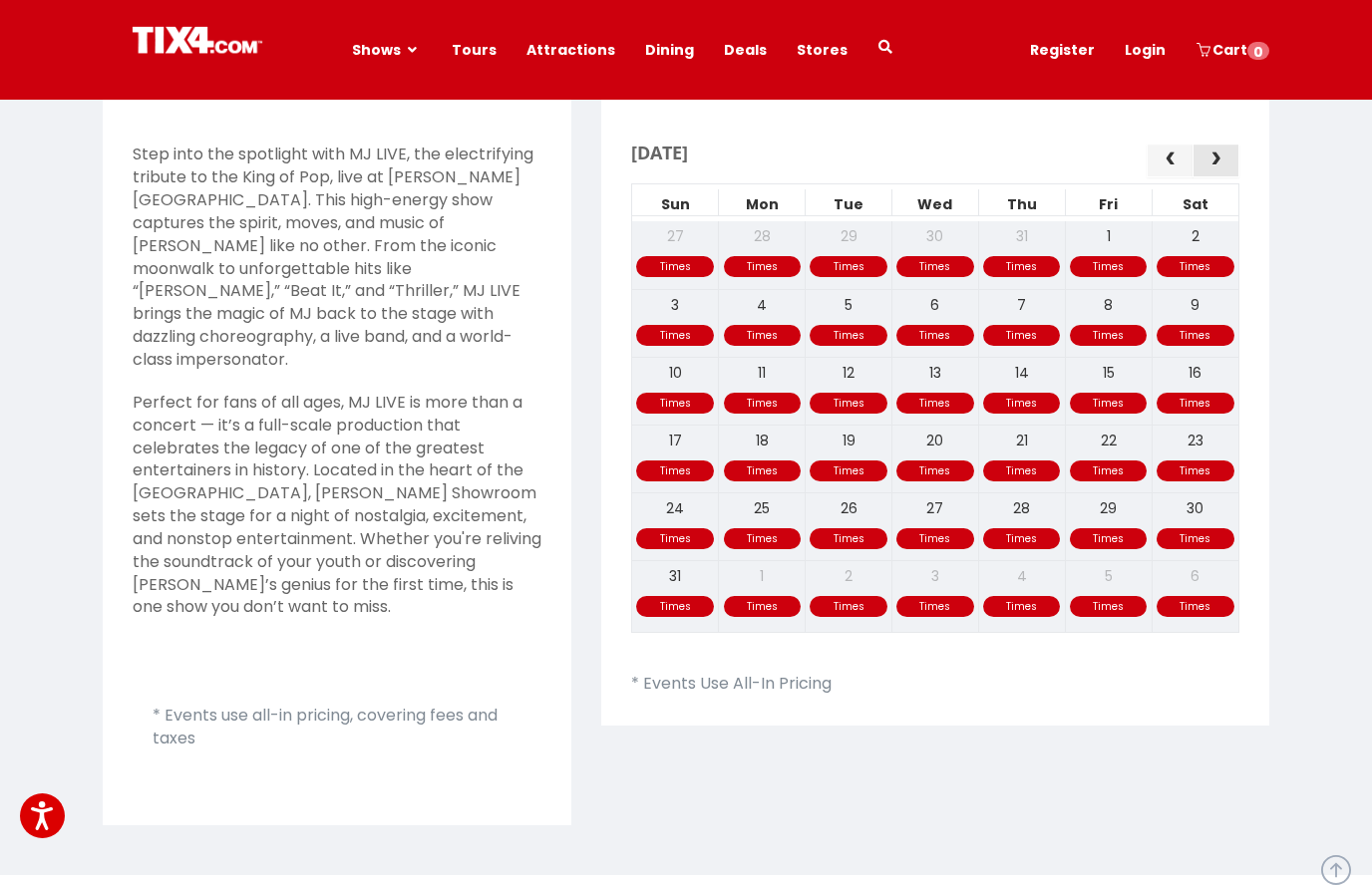 scroll, scrollTop: 731, scrollLeft: 0, axis: vertical 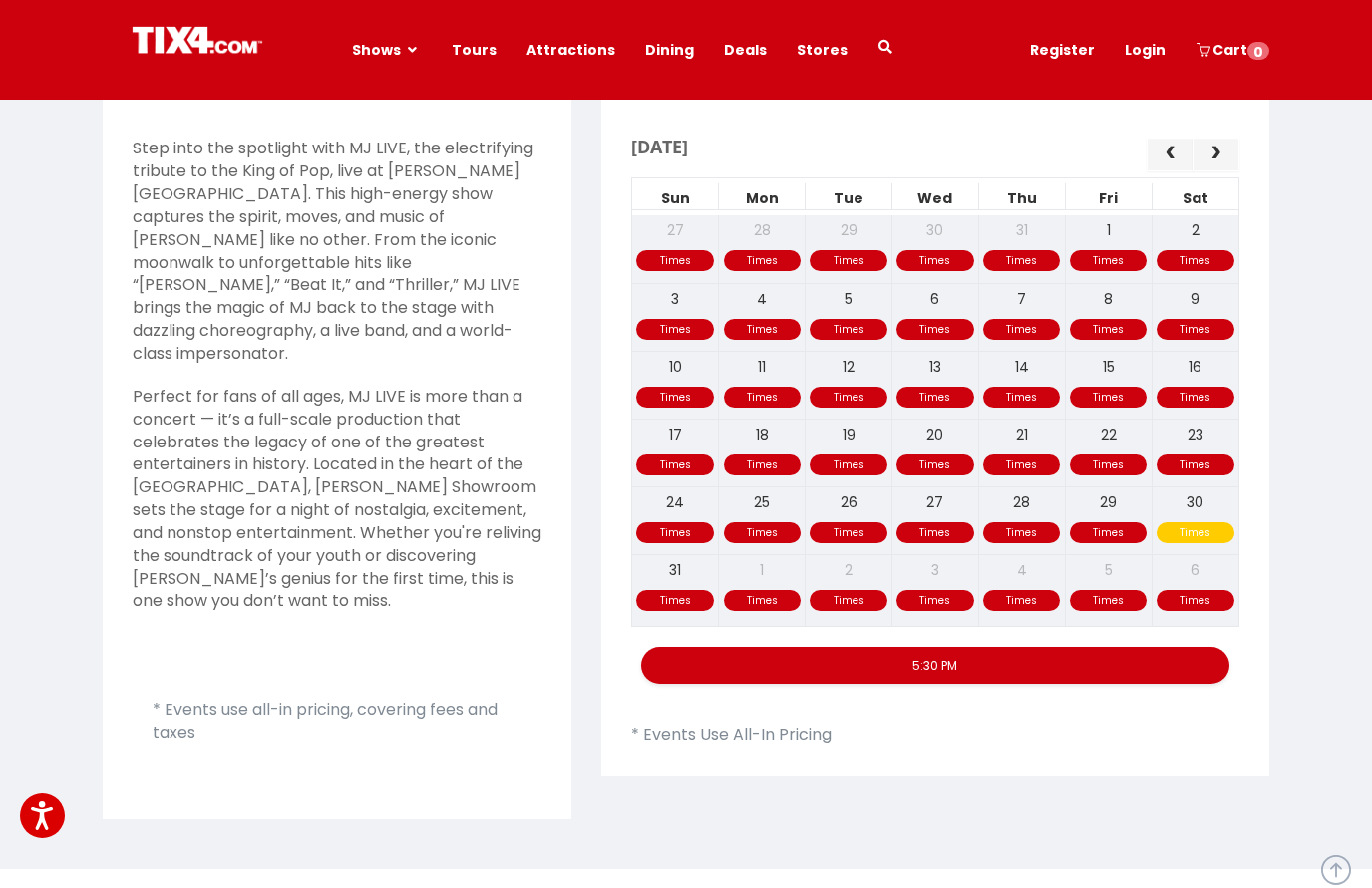 click on "5:30 PM" at bounding box center [935, 665] 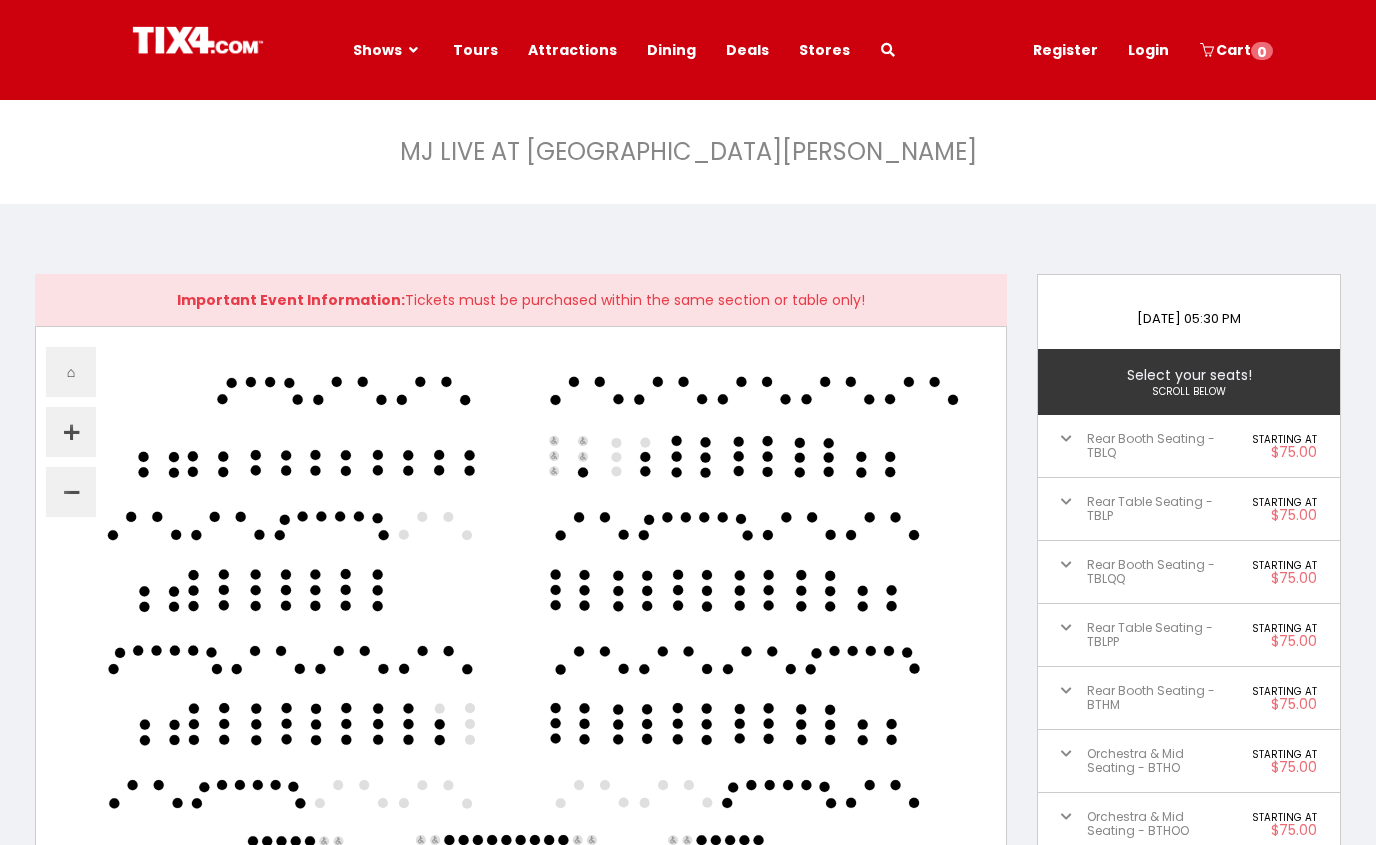 scroll, scrollTop: 0, scrollLeft: 0, axis: both 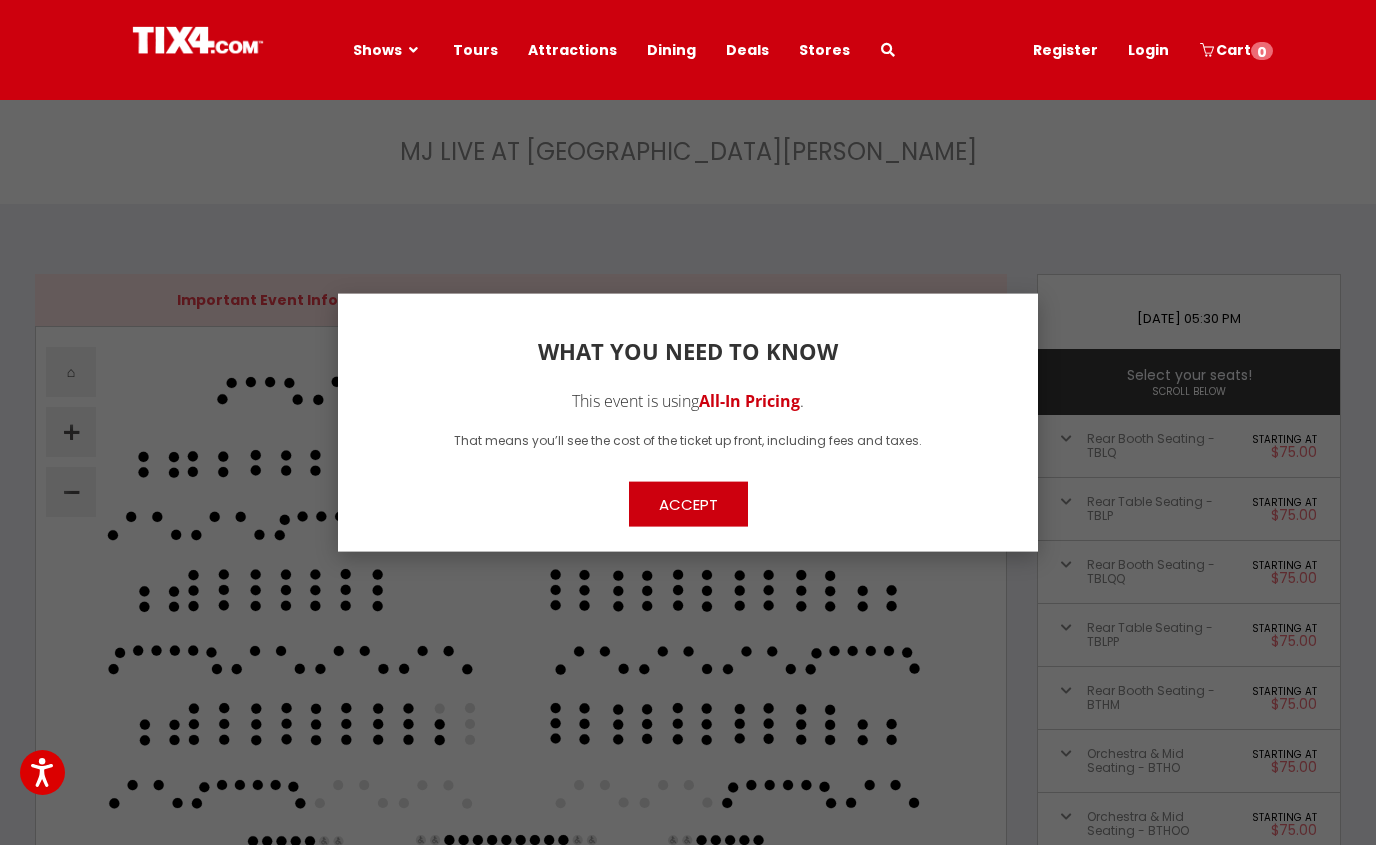 click on "Accept" at bounding box center (688, 503) 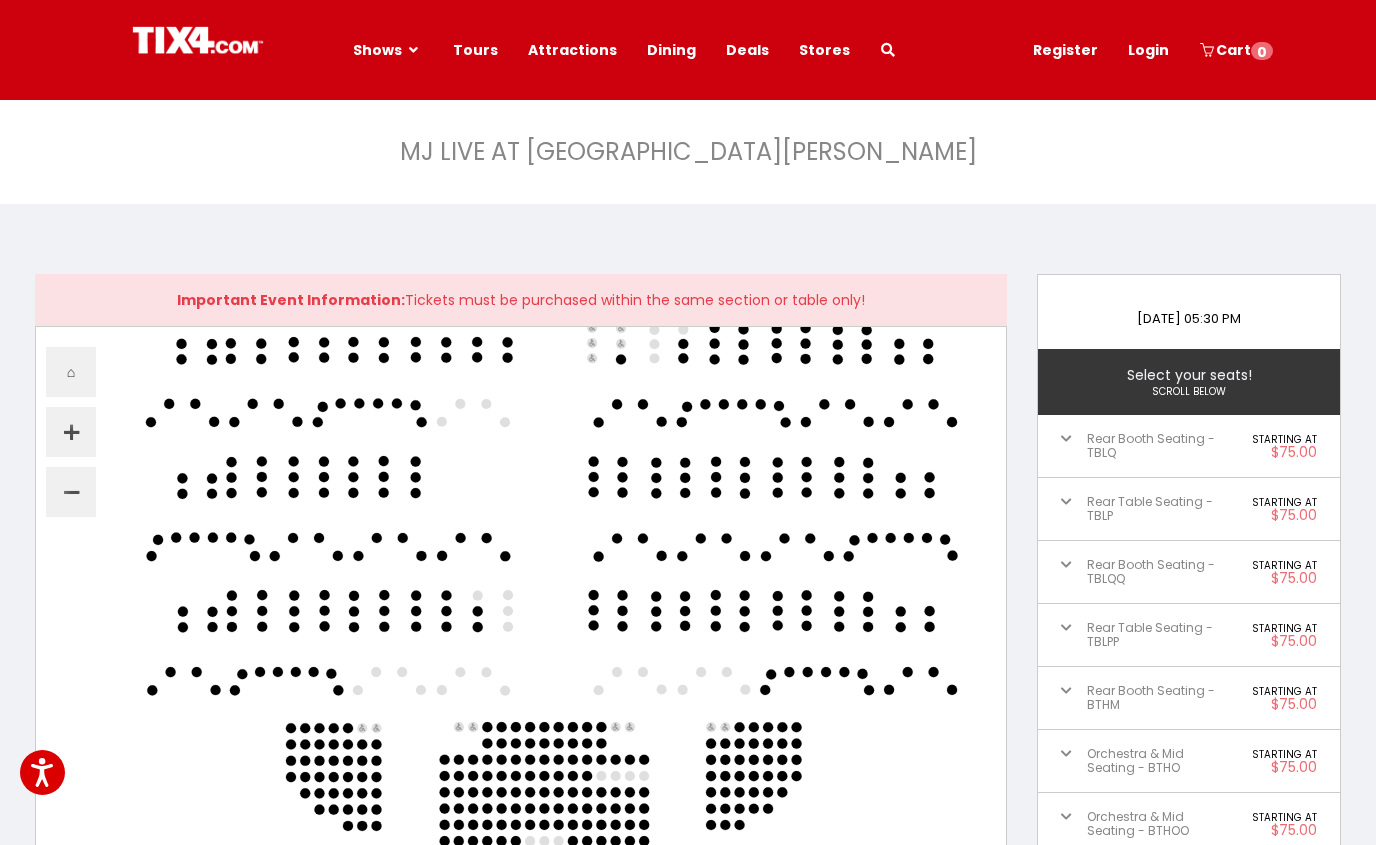 click on "Register" at bounding box center [1065, 50] 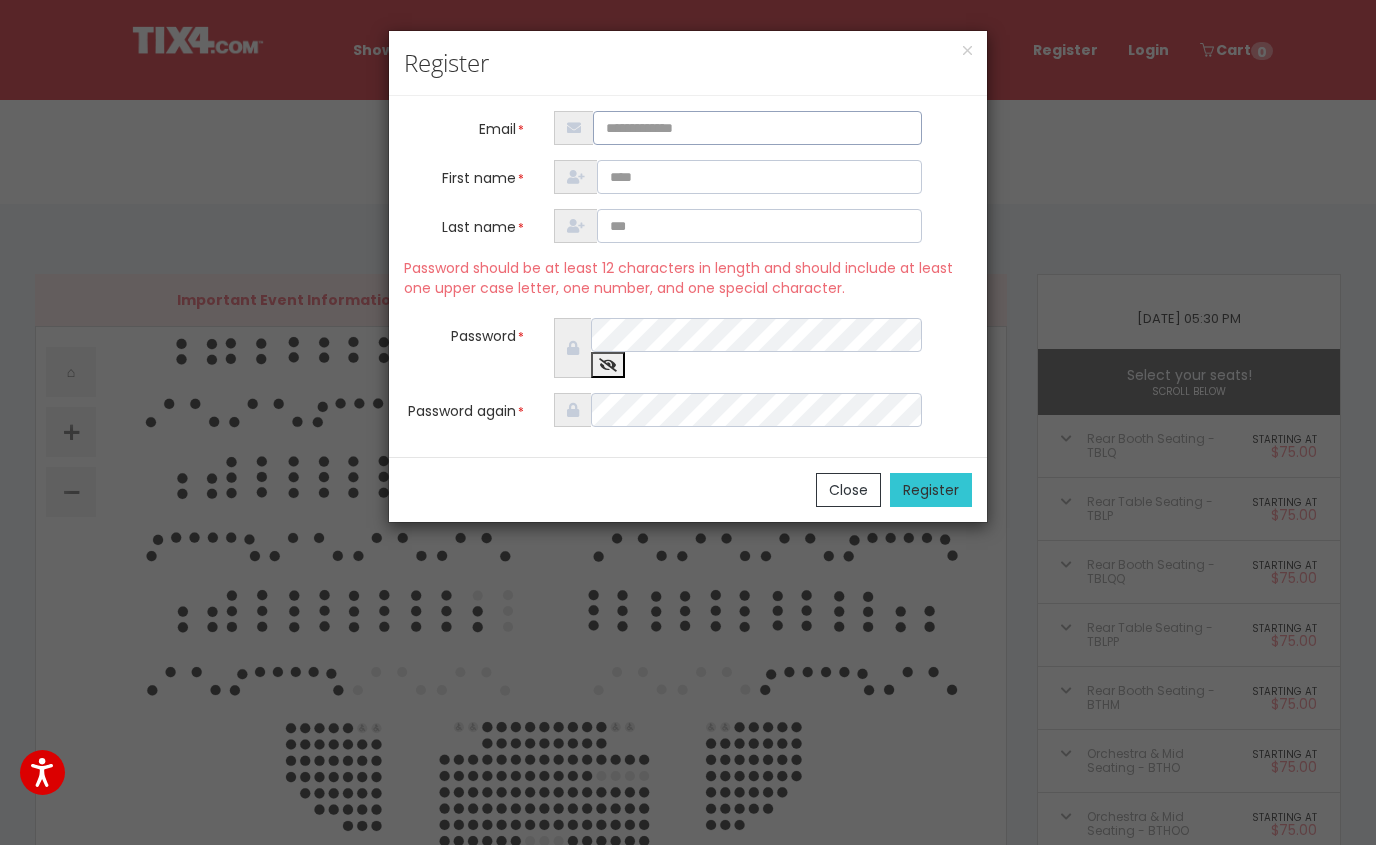 click at bounding box center (758, 128) 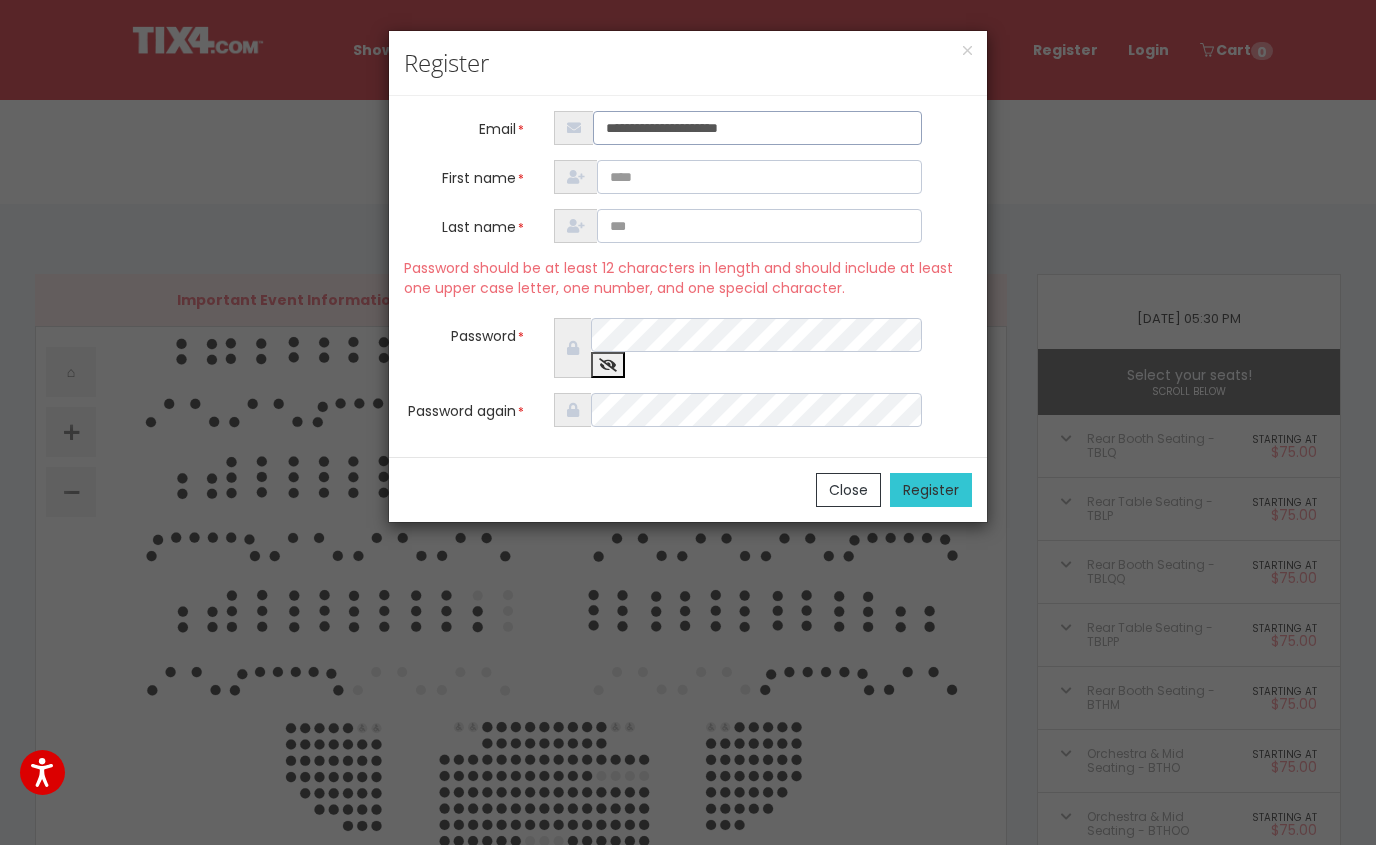 type on "**********" 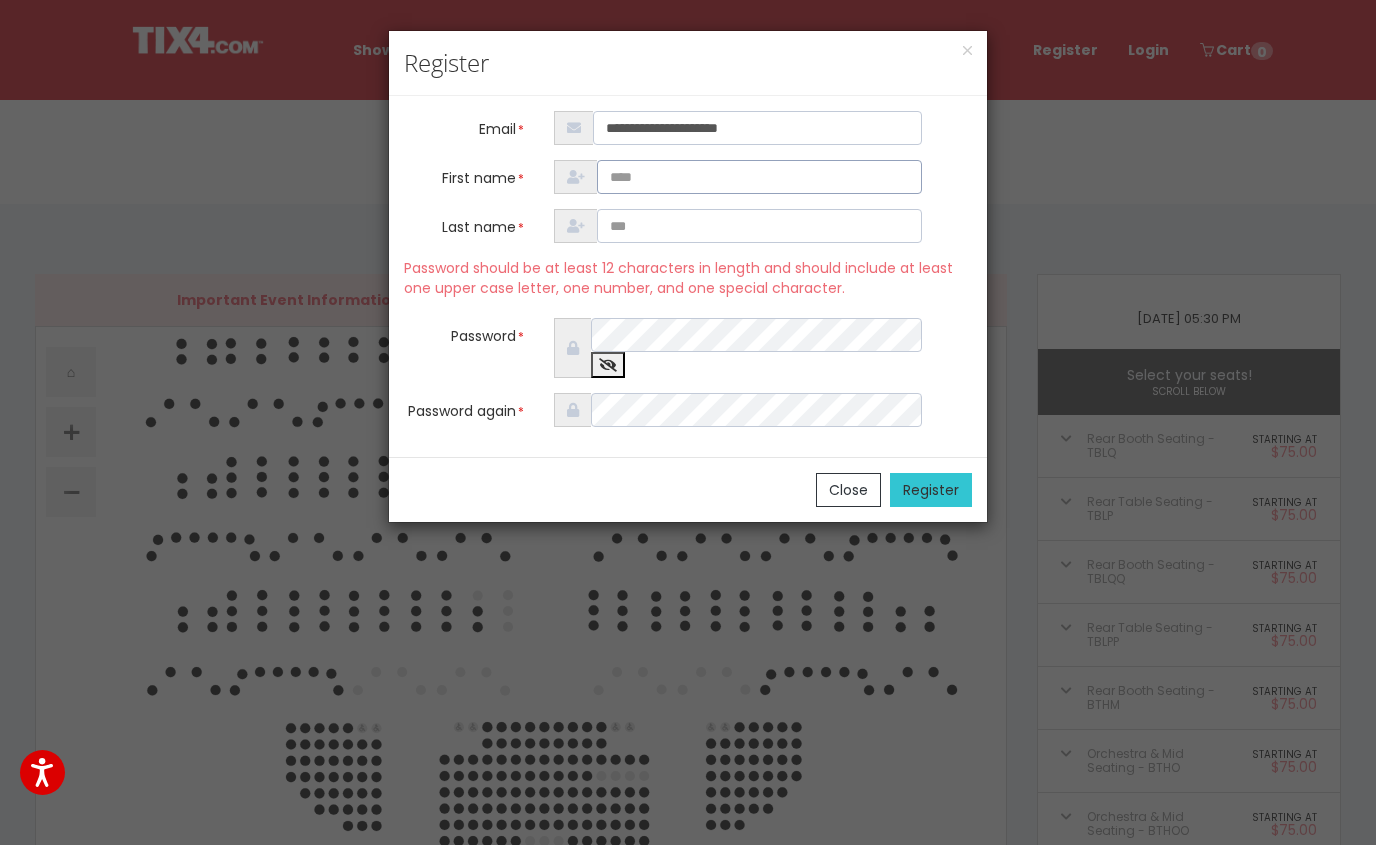 click at bounding box center [760, 177] 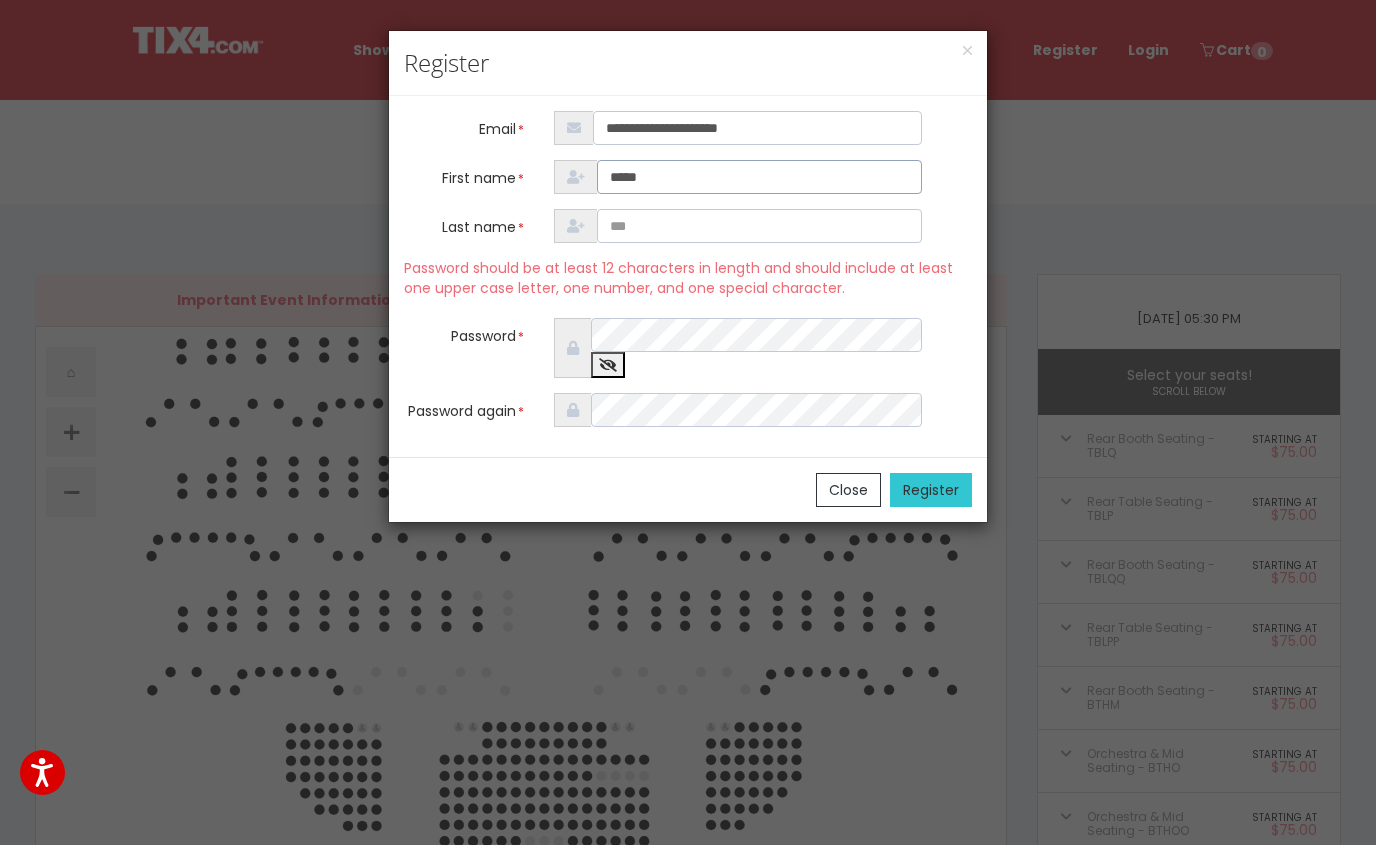 type on "*****" 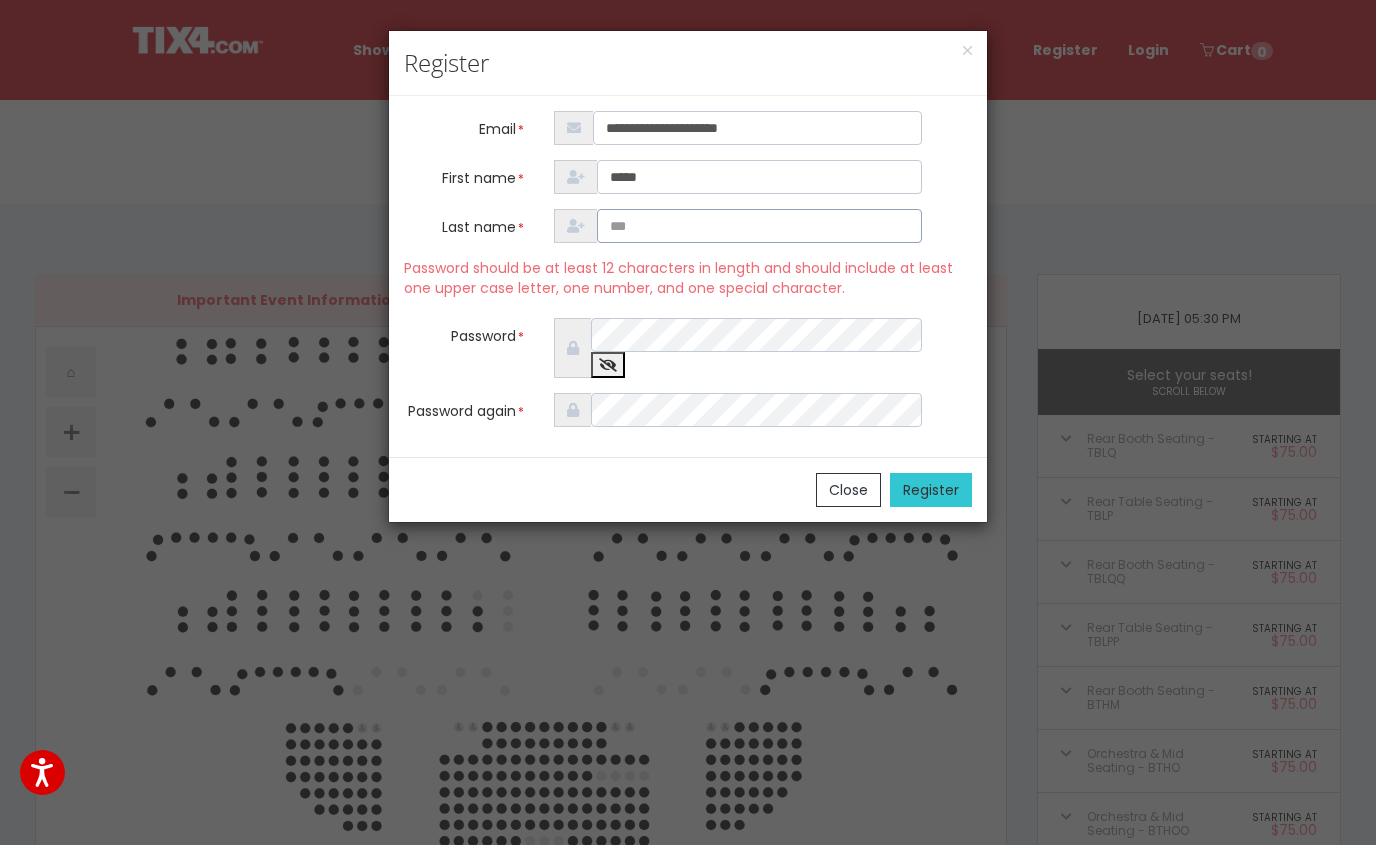 click at bounding box center [760, 226] 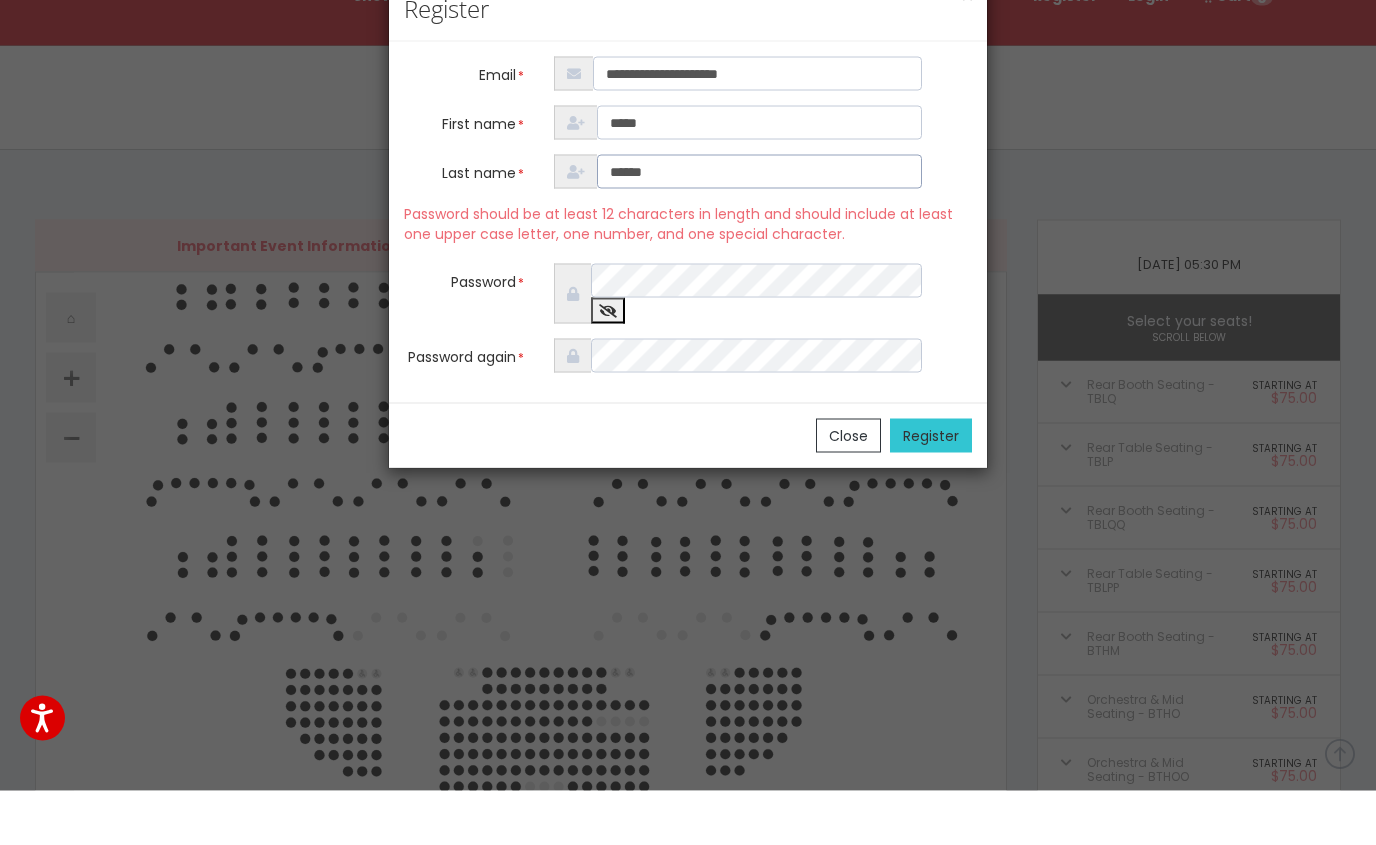 type on "******" 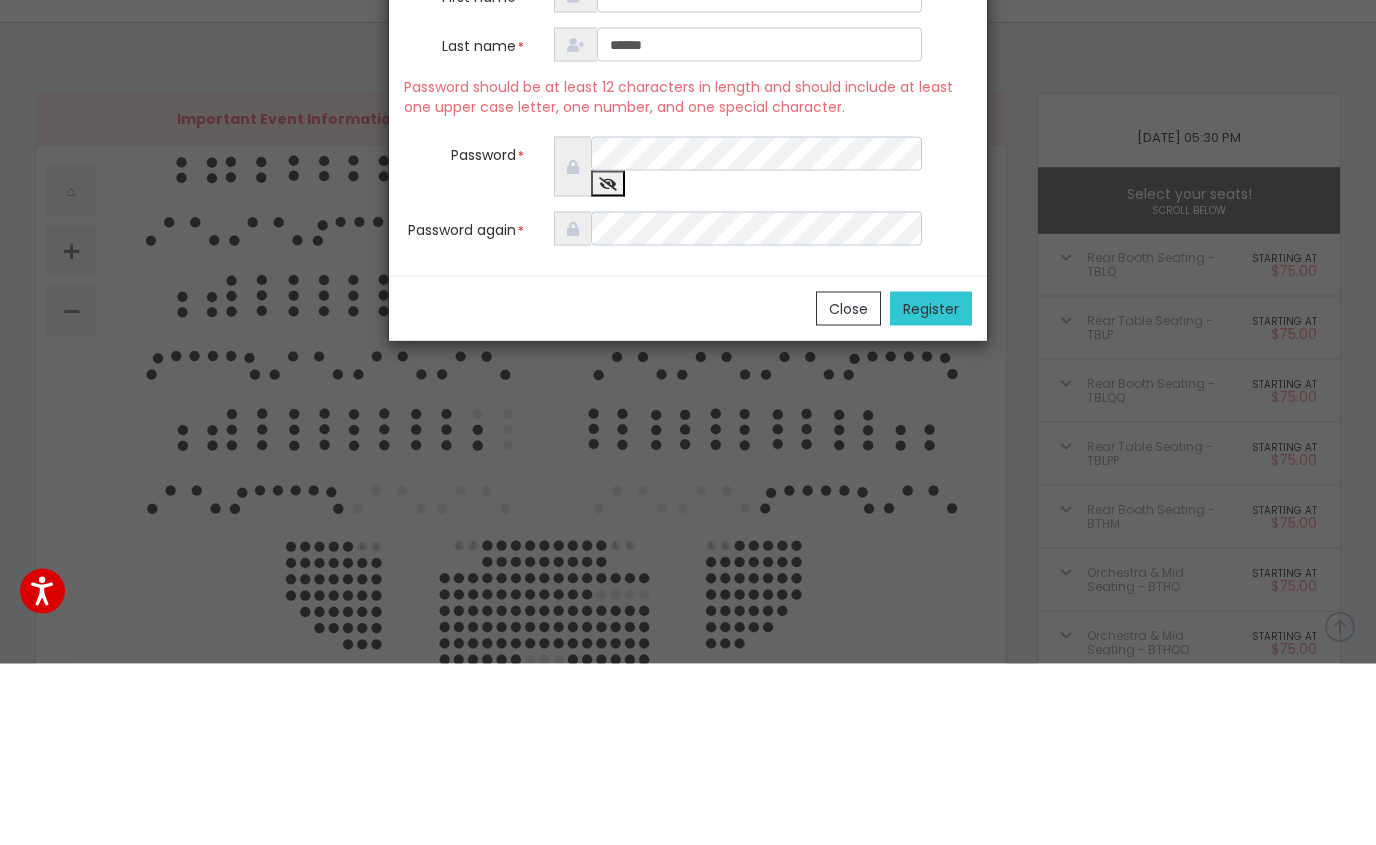 click on "Register" at bounding box center [931, 490] 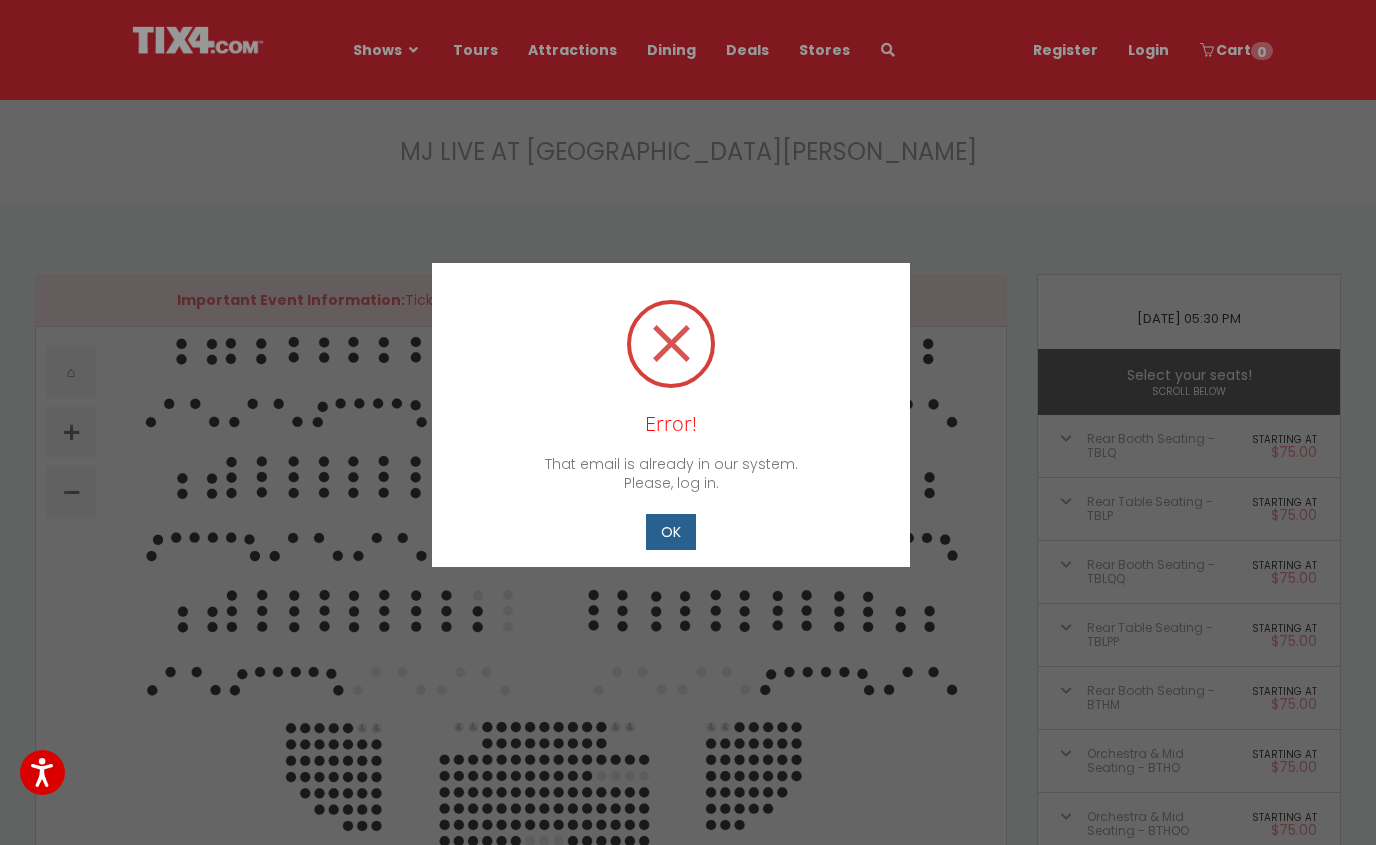 click on "OK" at bounding box center [671, 532] 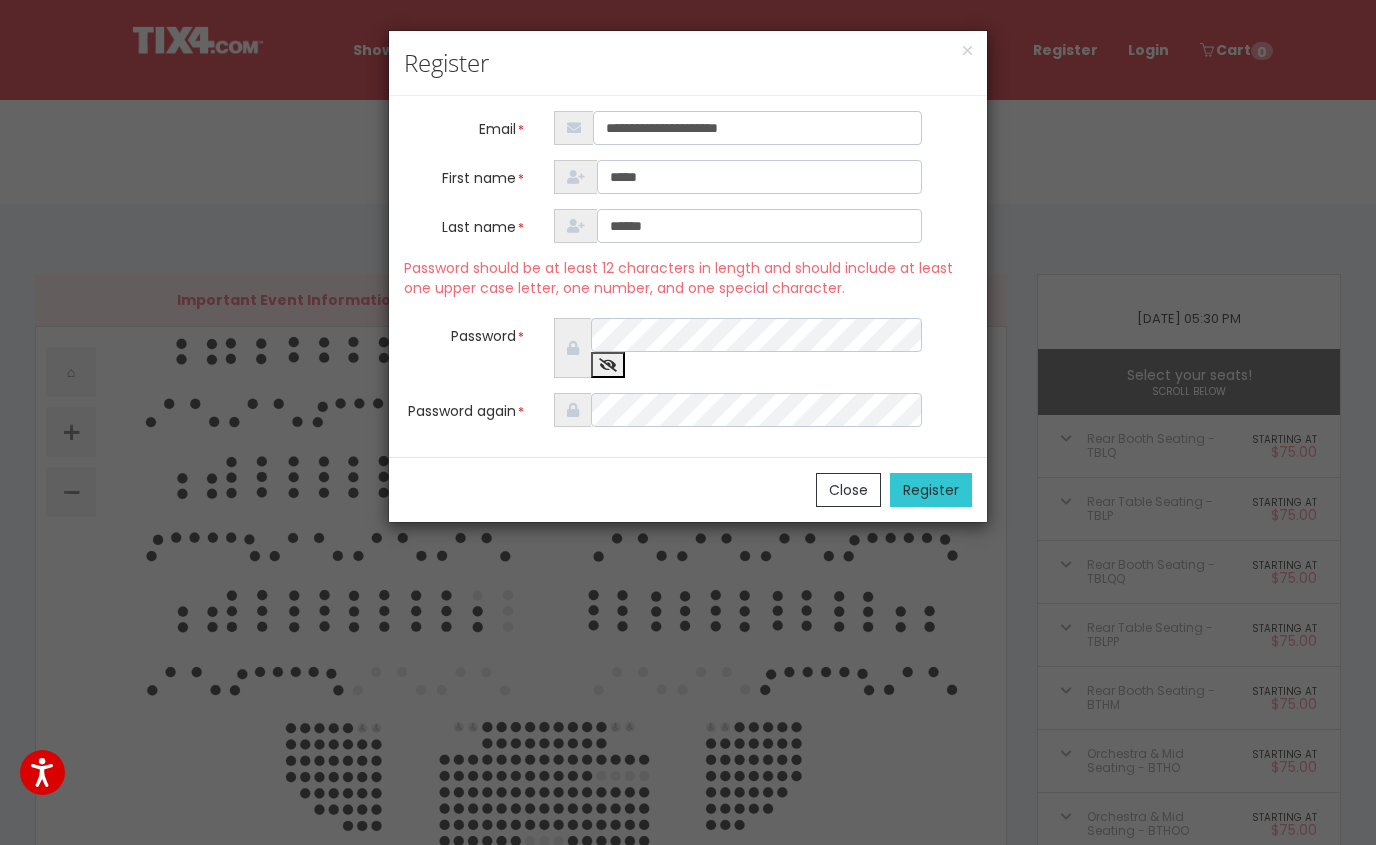 click on "Close" at bounding box center [848, 490] 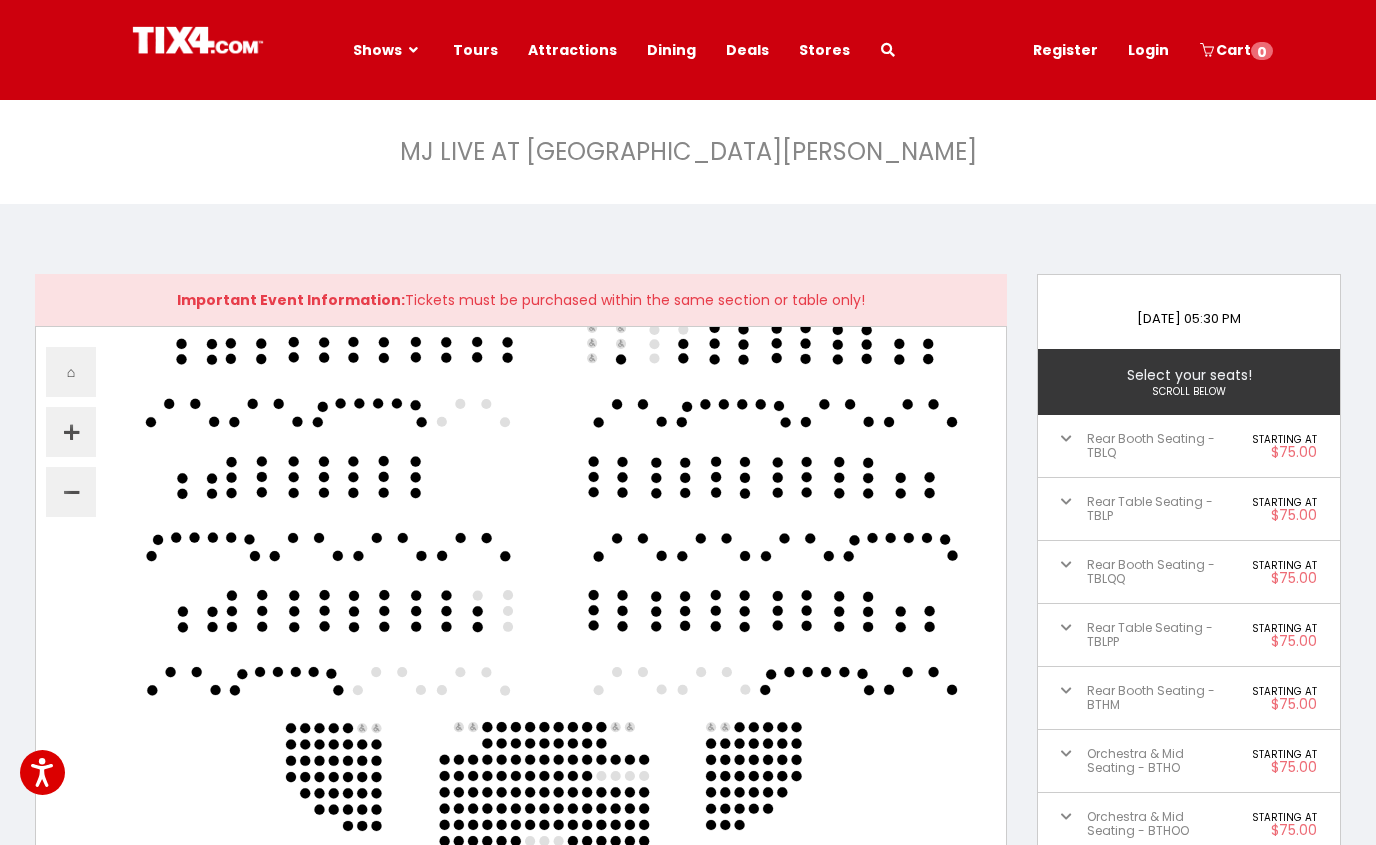 click on "Login" at bounding box center [1148, 50] 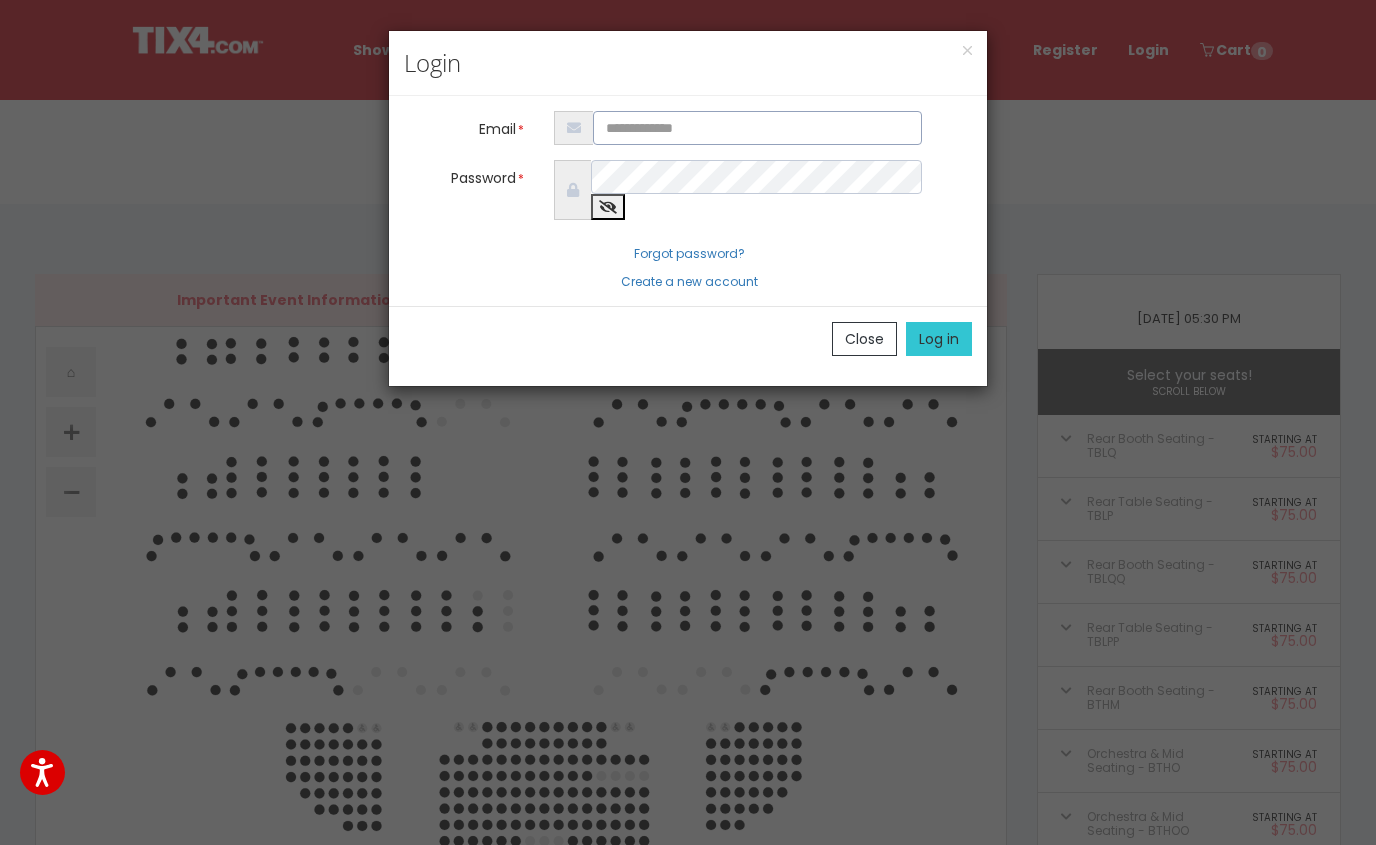 click at bounding box center (758, 128) 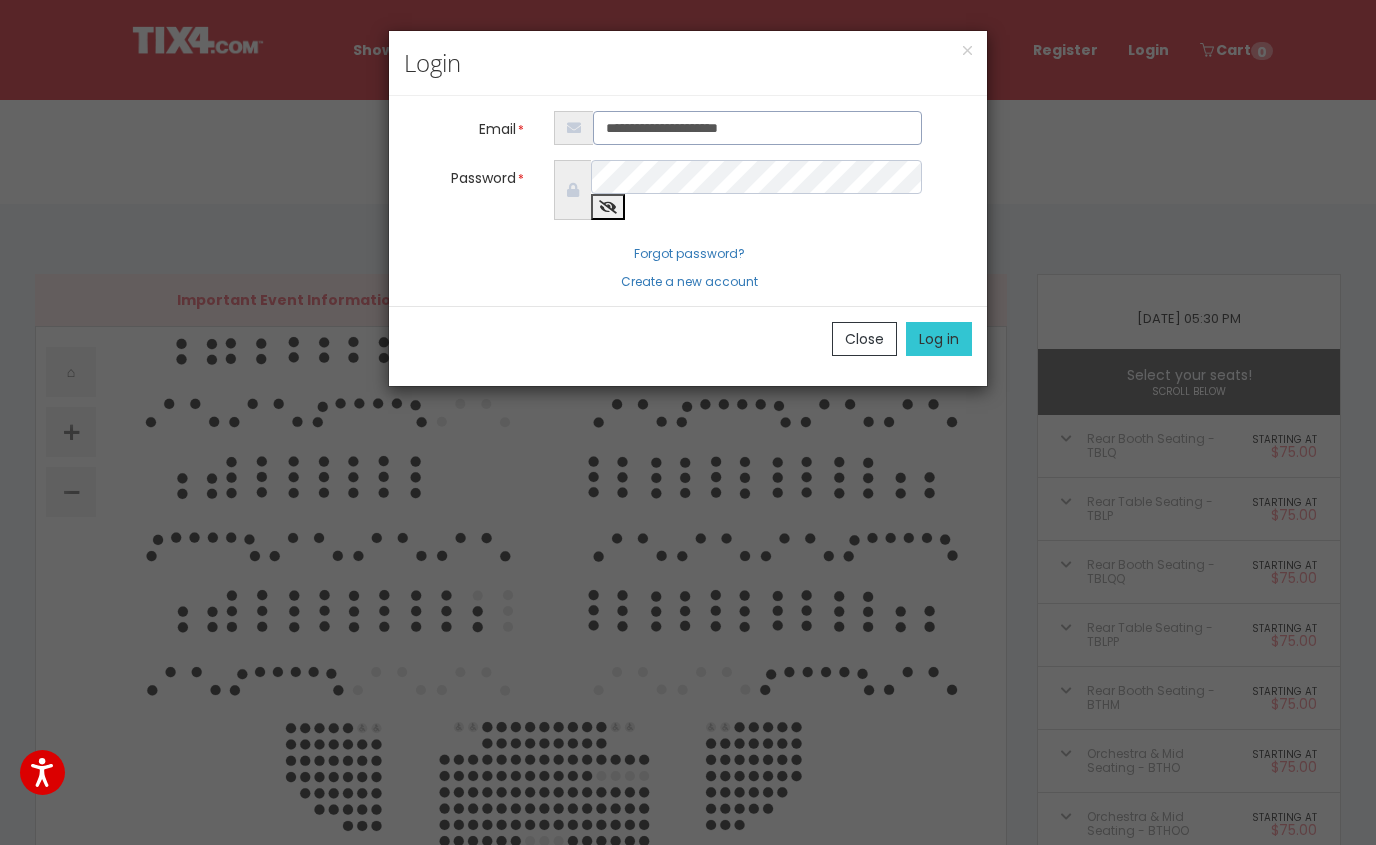 type on "**********" 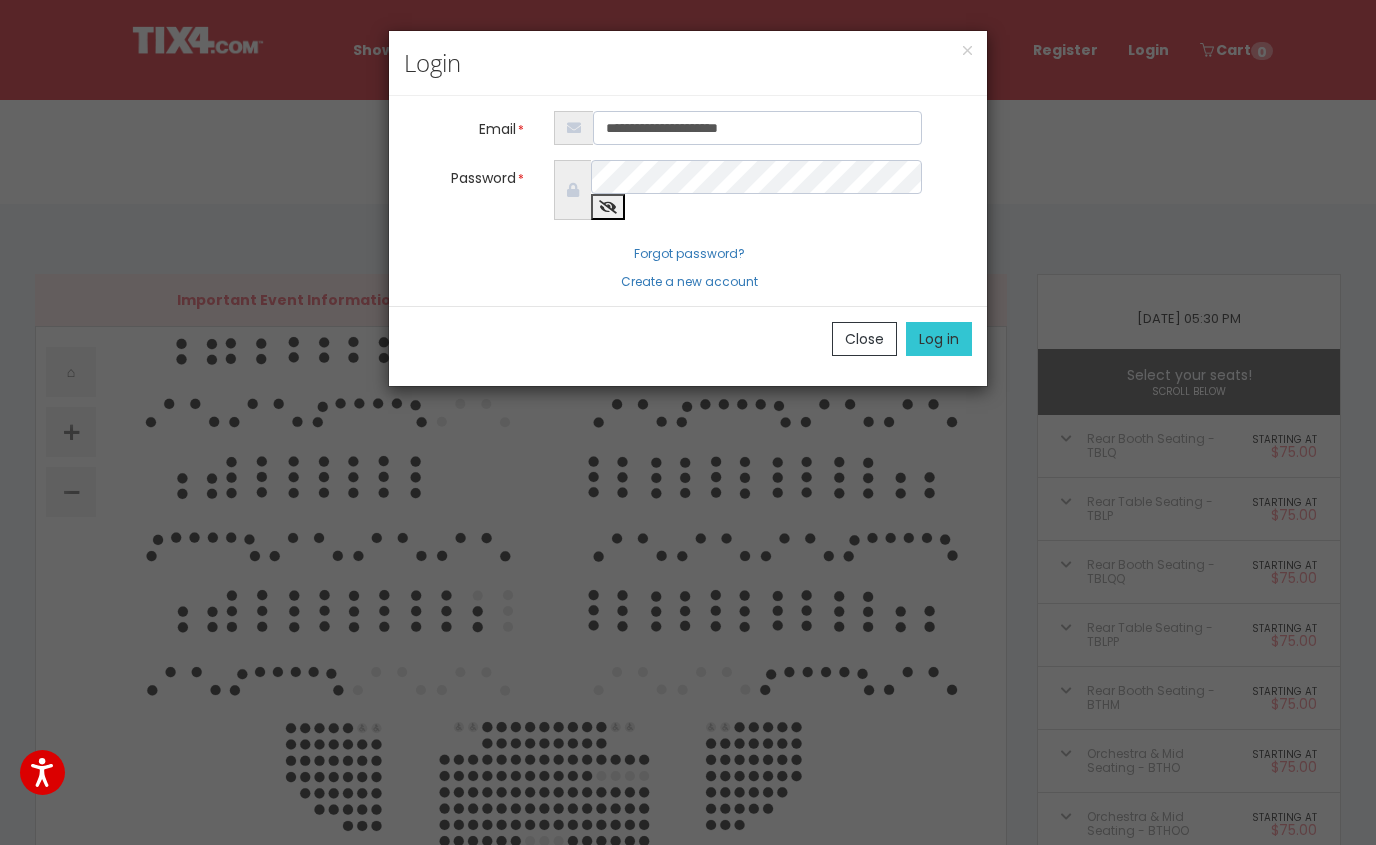 click on "Log in" at bounding box center (939, 339) 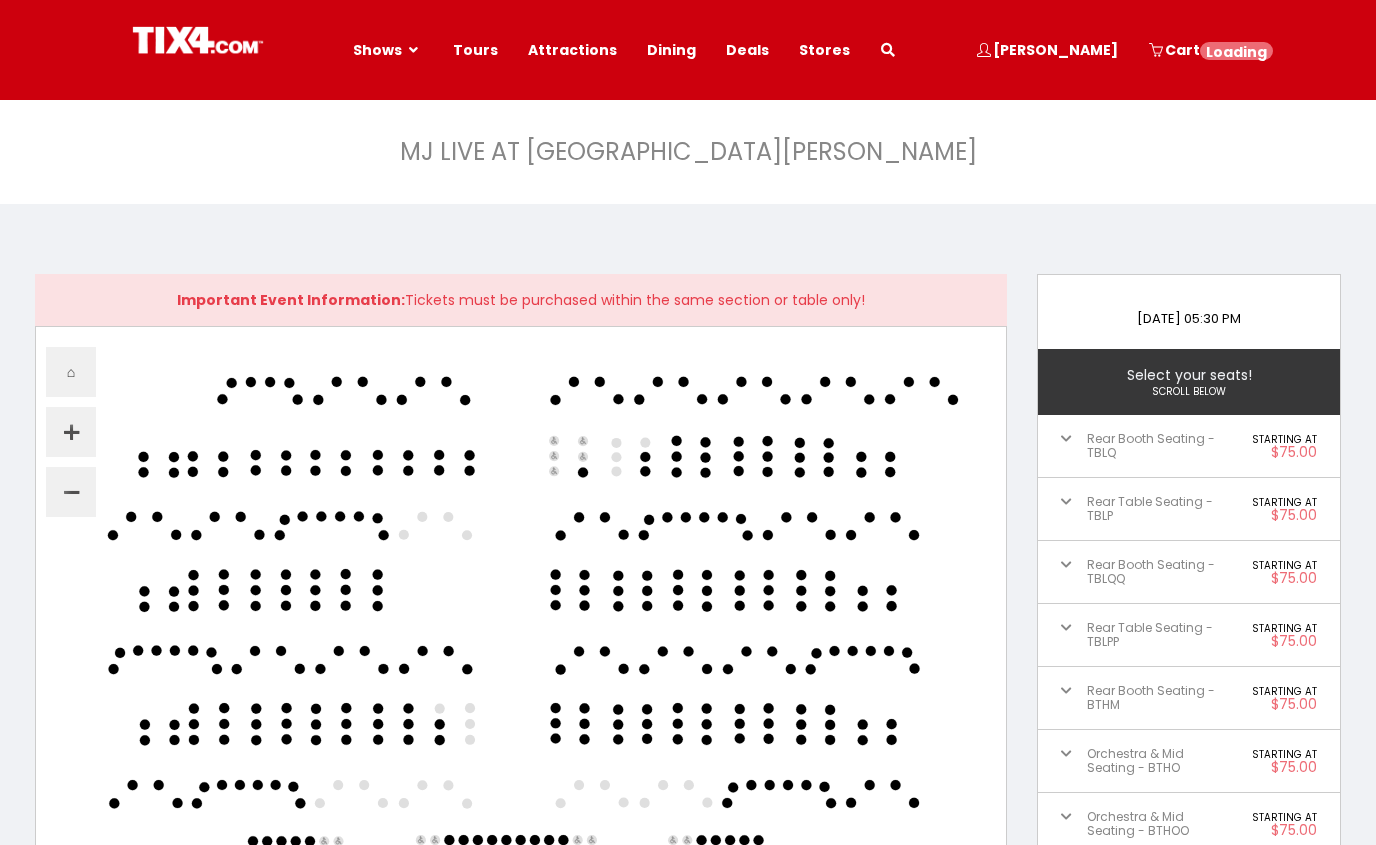 scroll, scrollTop: 0, scrollLeft: 0, axis: both 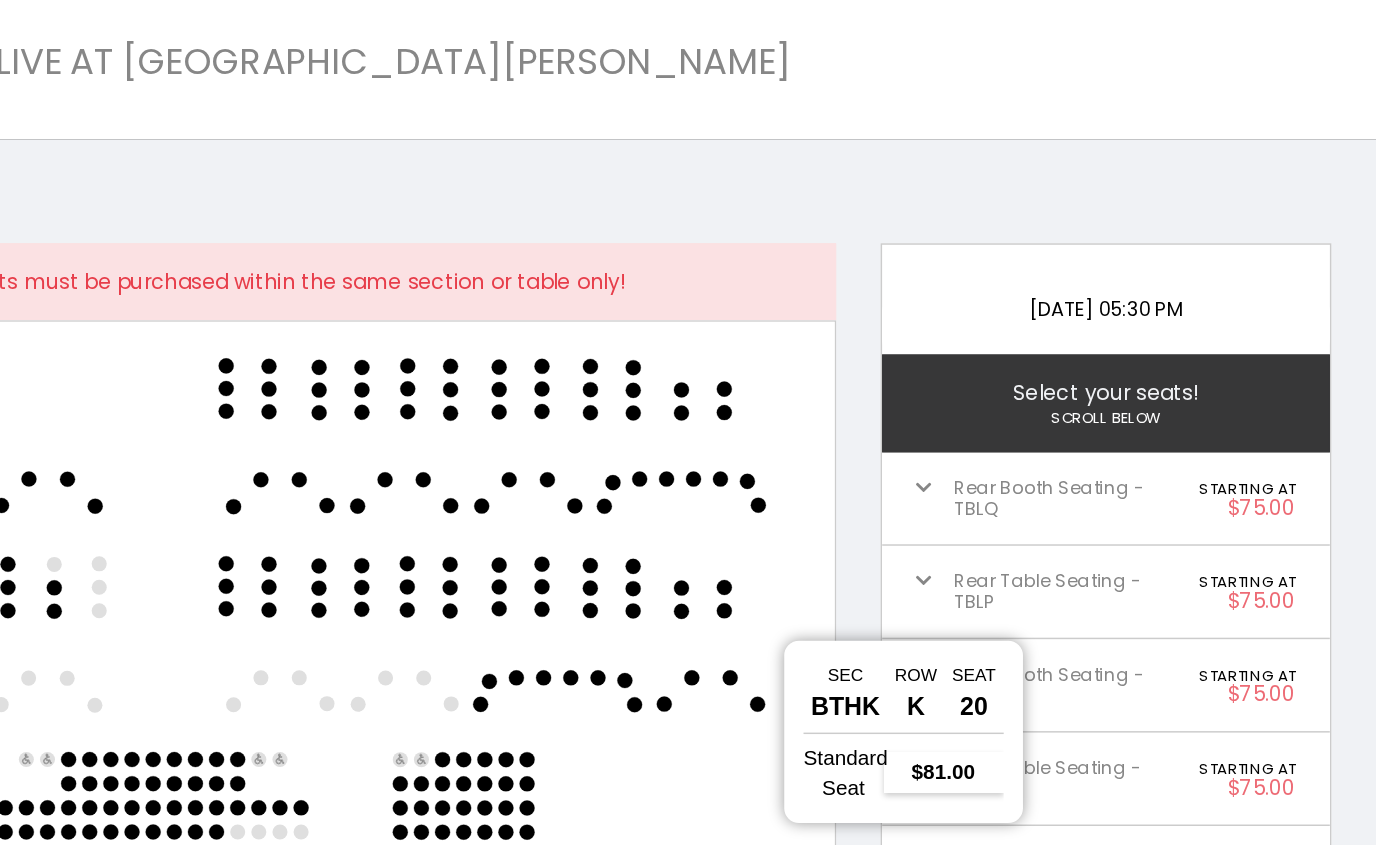 click 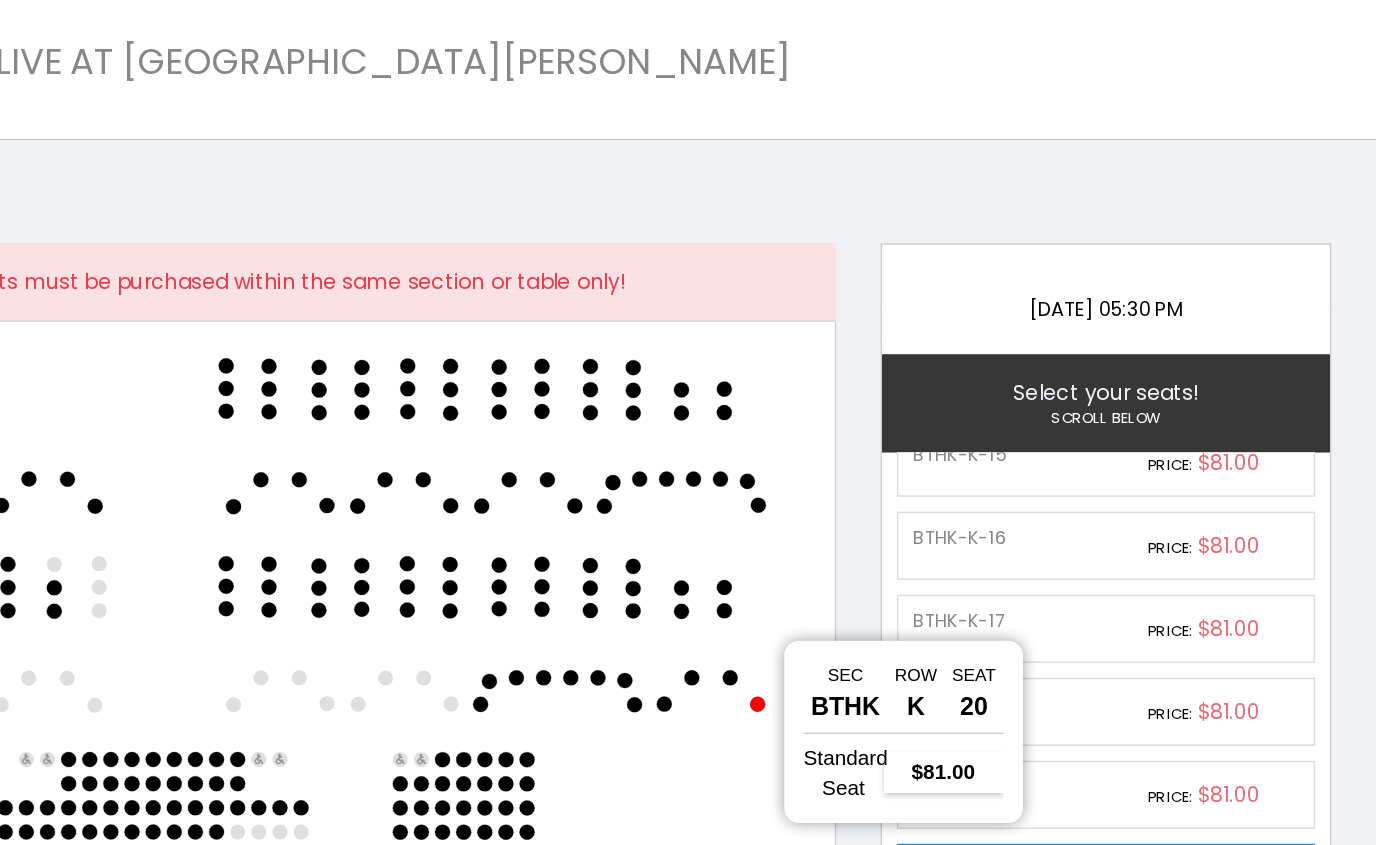 scroll, scrollTop: 1235, scrollLeft: 0, axis: vertical 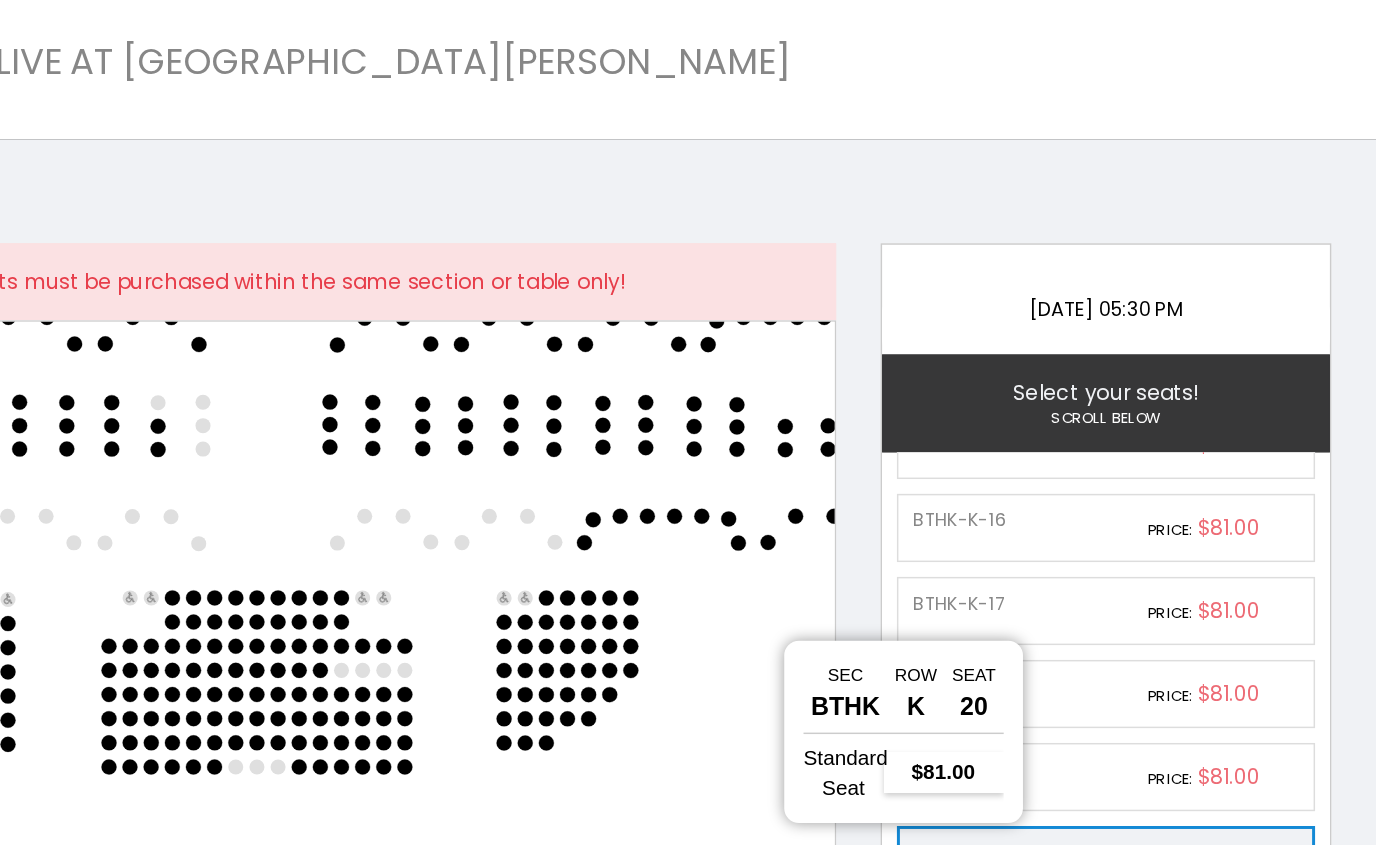 click 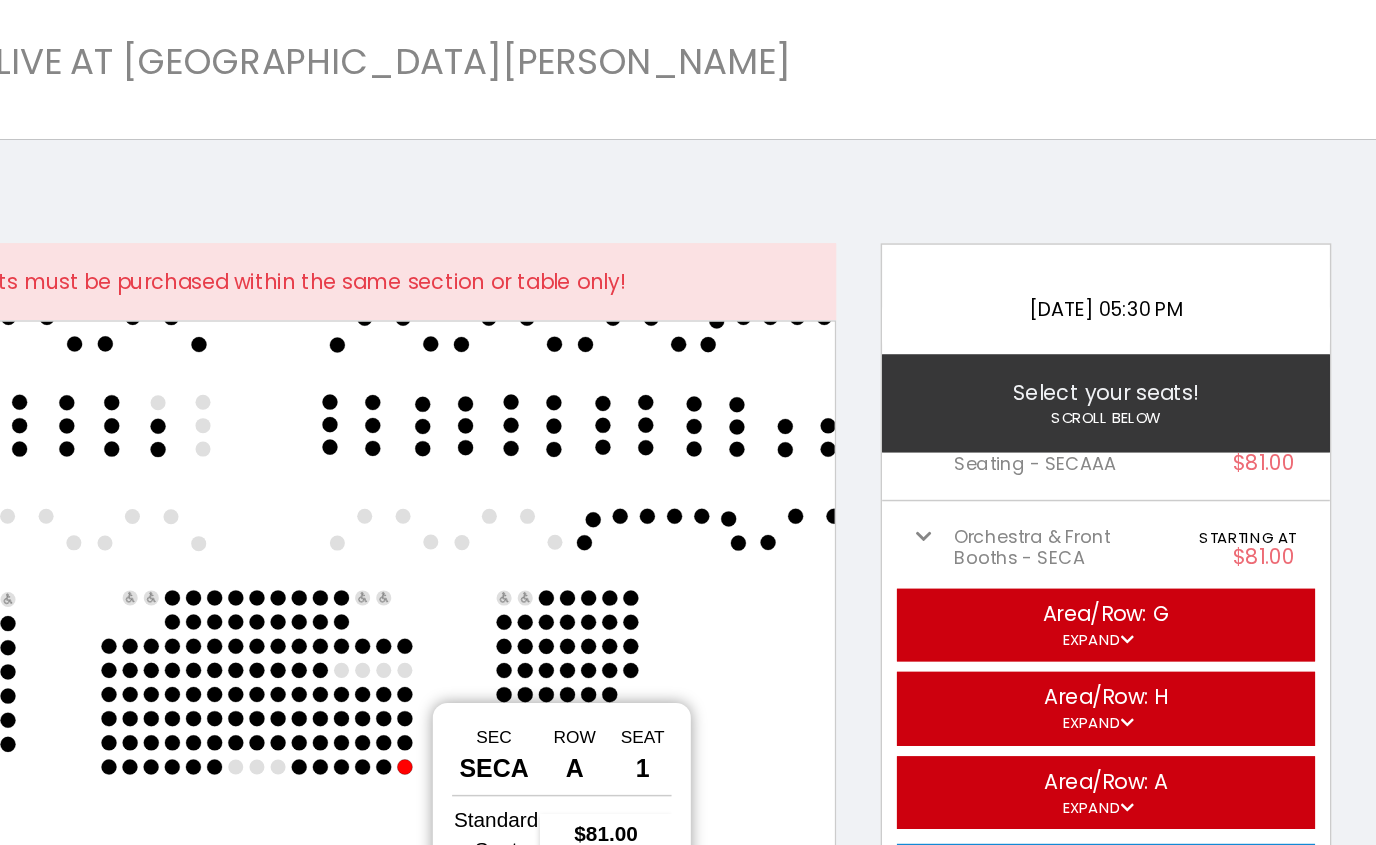 scroll, scrollTop: 1594, scrollLeft: 0, axis: vertical 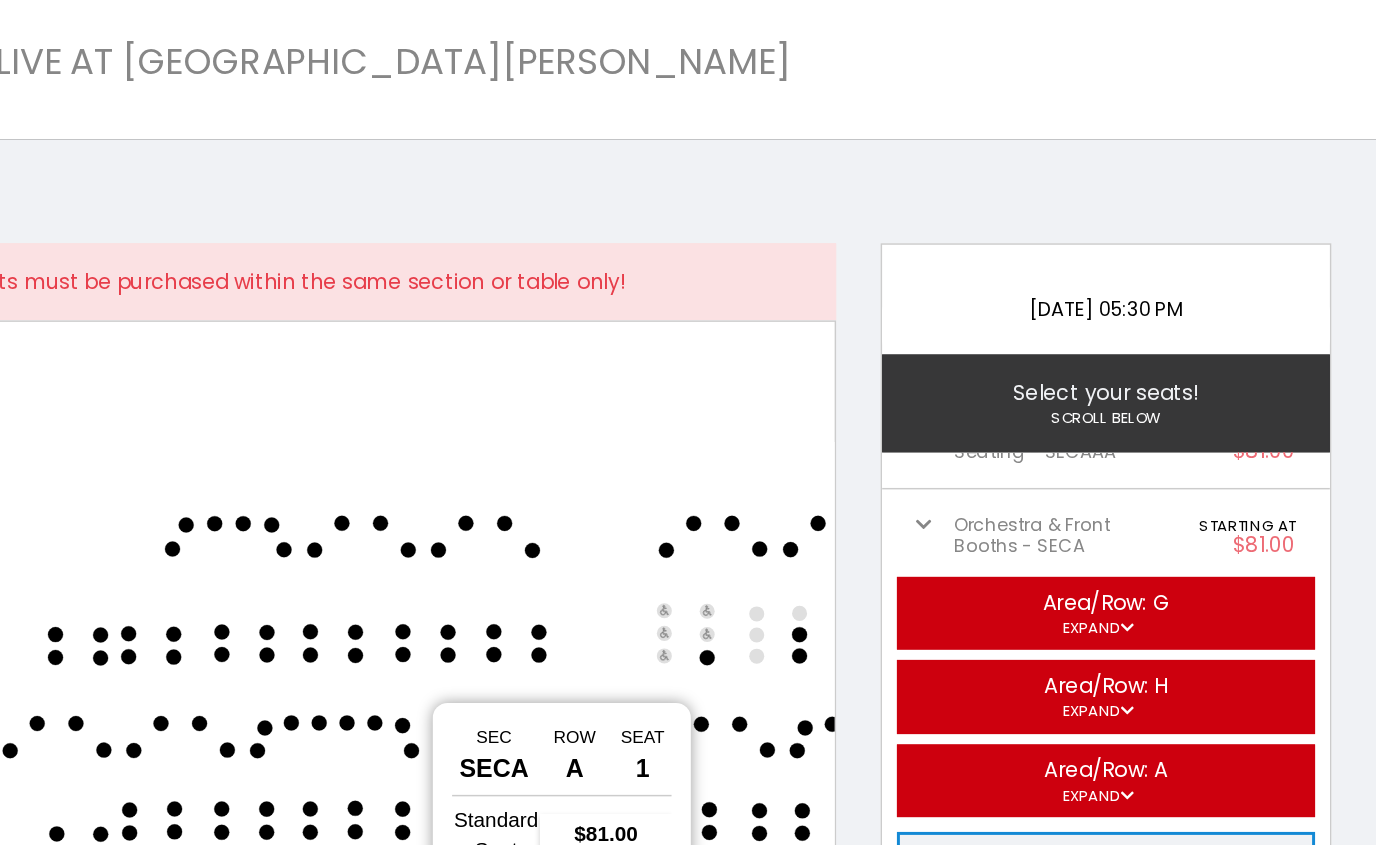 click 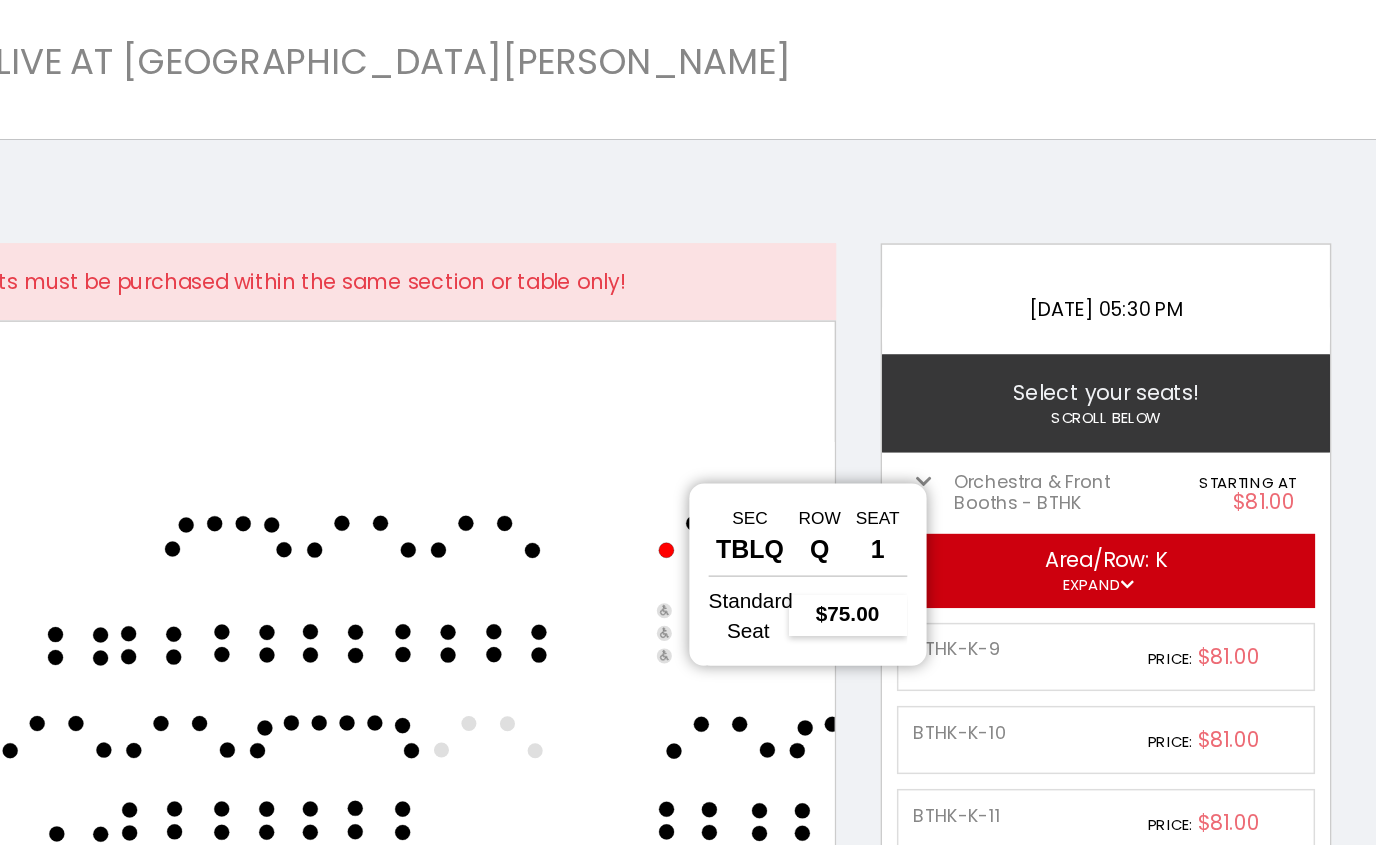 scroll, scrollTop: 0, scrollLeft: 0, axis: both 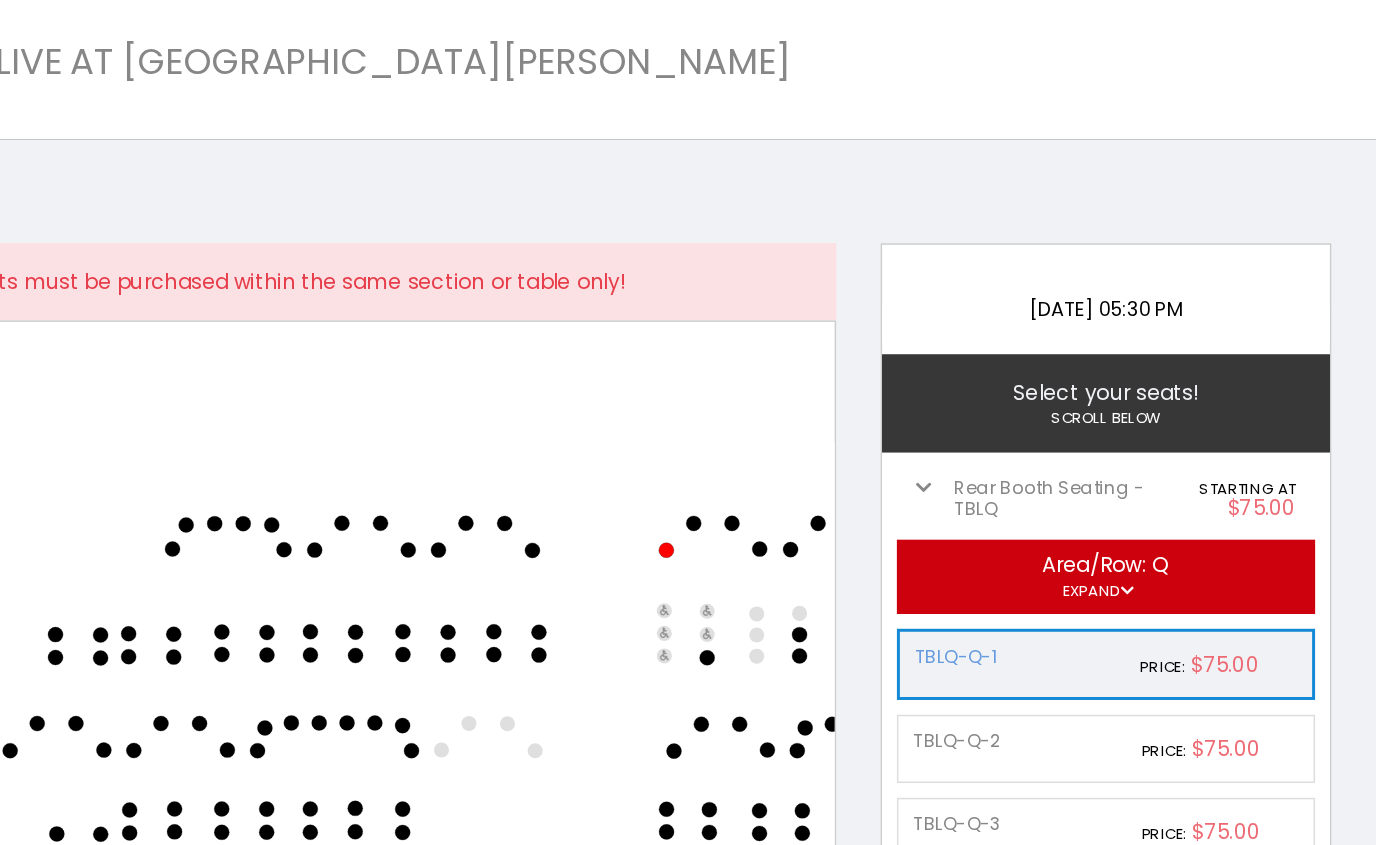 click on ".seat path {fill: white;} svg{background-repeat: no-repeat;background-position: 50%;background-size: contain;}.labels{display:none}.polygons{display:none}" 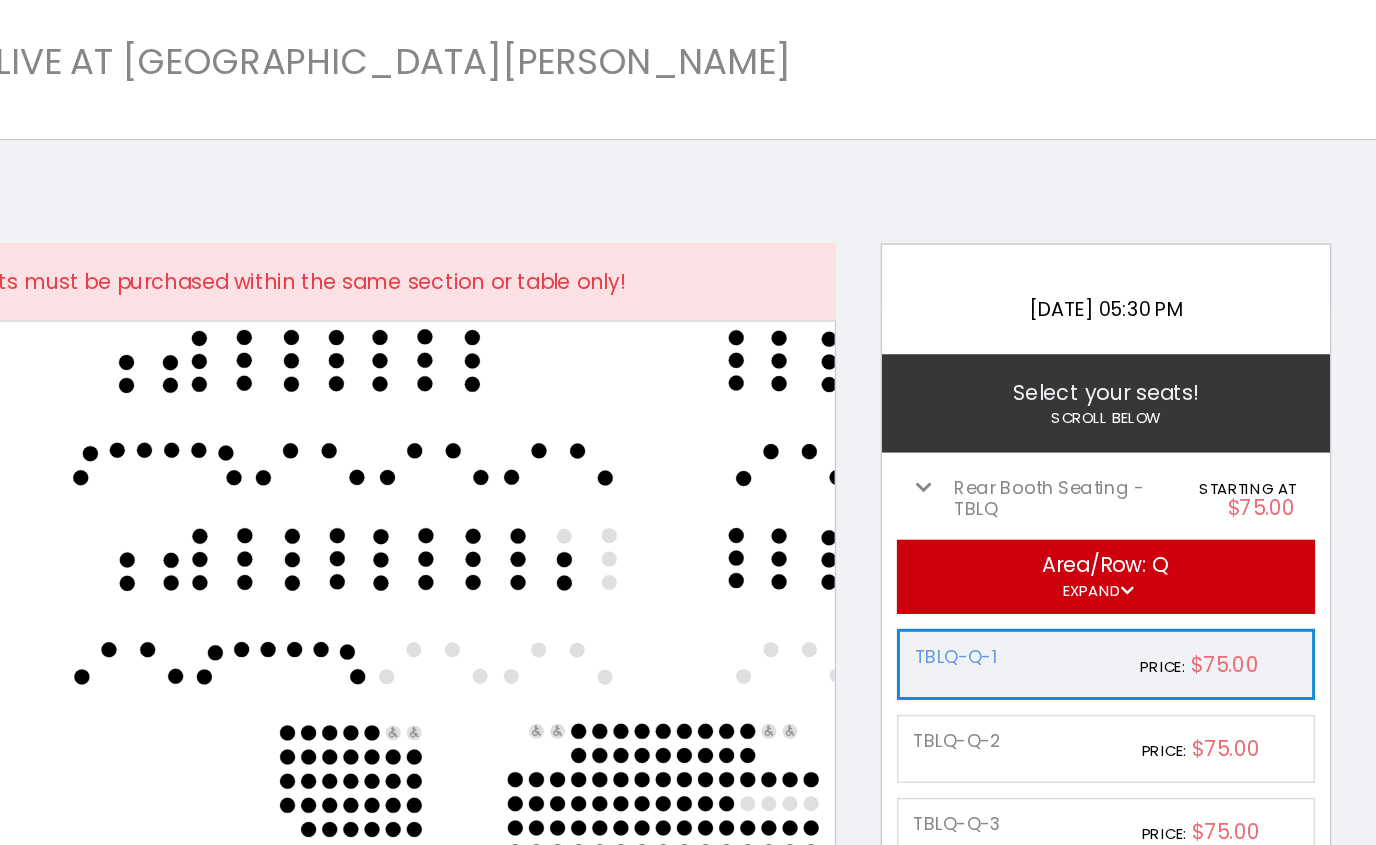click 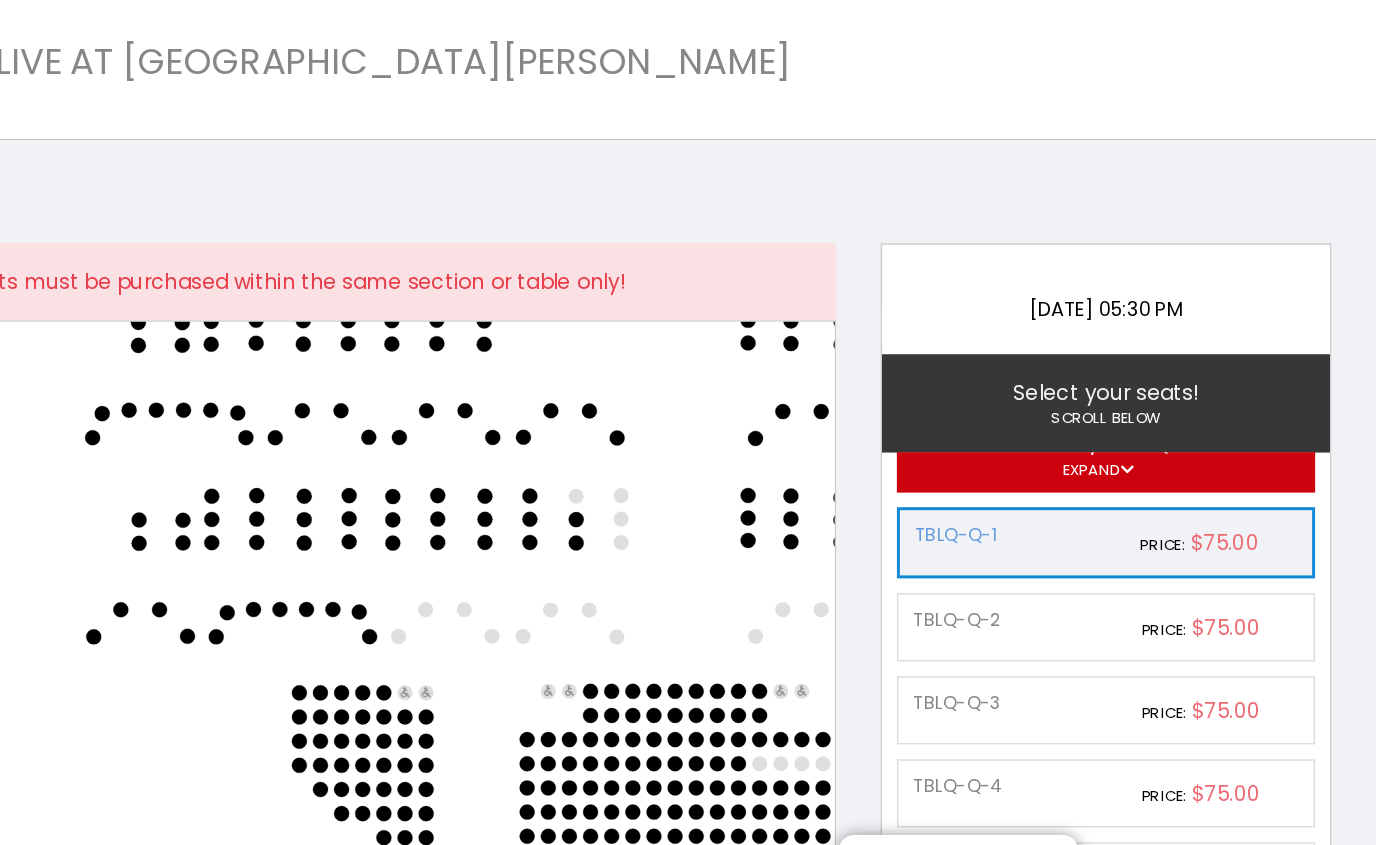 scroll, scrollTop: 99, scrollLeft: 0, axis: vertical 